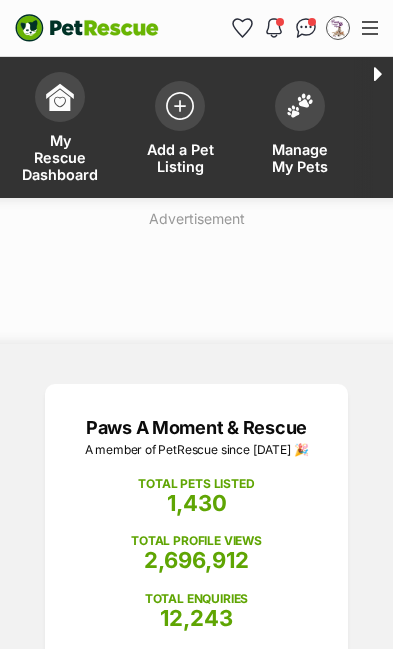 select on "on_hold" 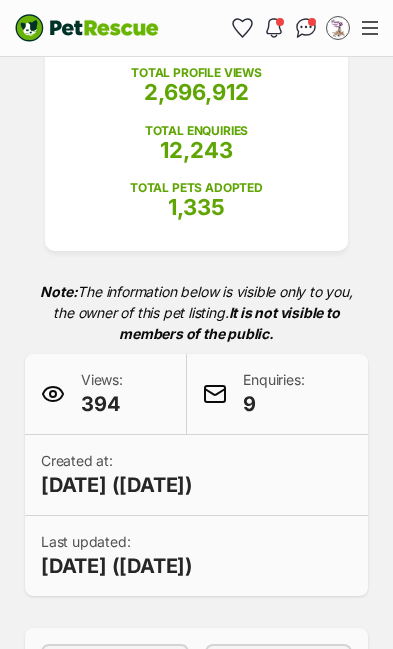 scroll, scrollTop: 0, scrollLeft: 0, axis: both 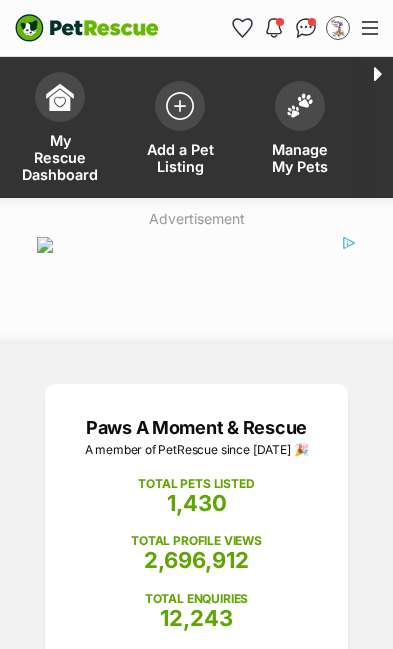click at bounding box center (180, 106) 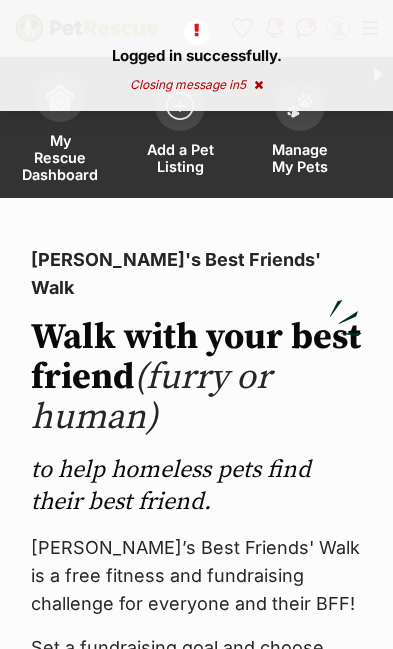 scroll, scrollTop: 0, scrollLeft: 0, axis: both 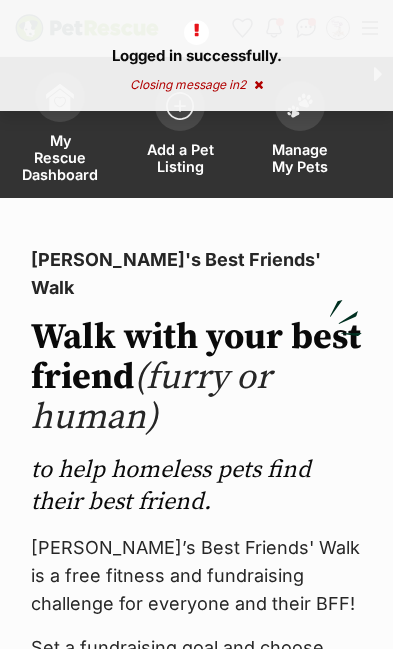 click on "Add a Pet Listing" at bounding box center [180, 158] 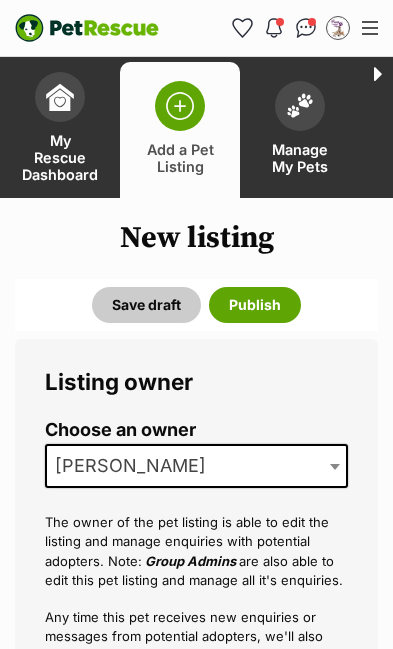 scroll, scrollTop: 0, scrollLeft: 0, axis: both 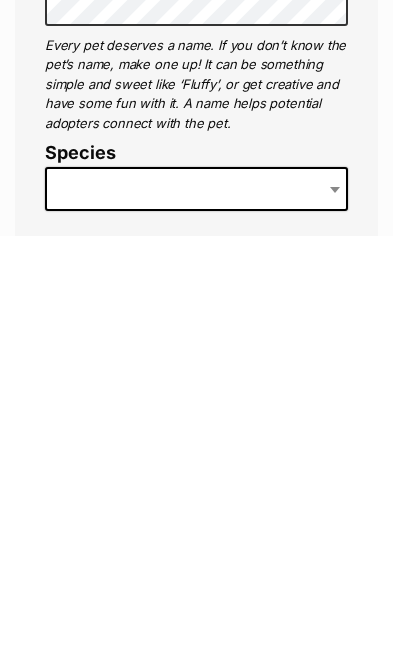 click at bounding box center [196, 603] 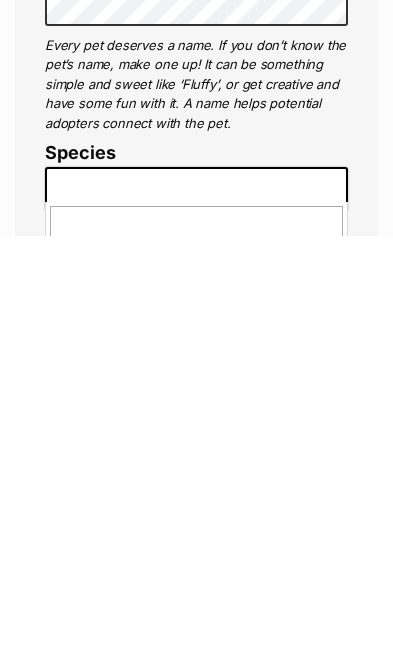 scroll, scrollTop: 906, scrollLeft: 0, axis: vertical 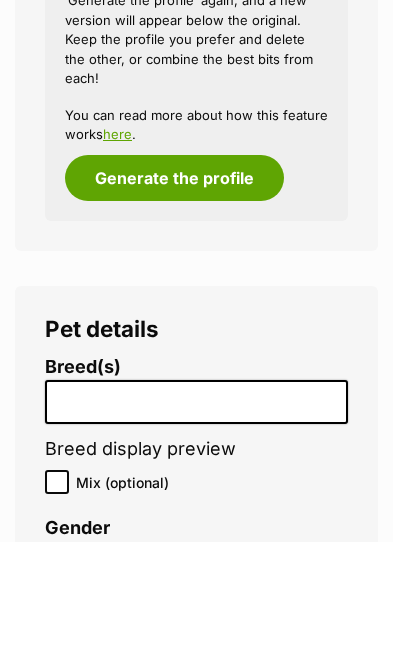 click on "Generate the profile" at bounding box center [174, 286] 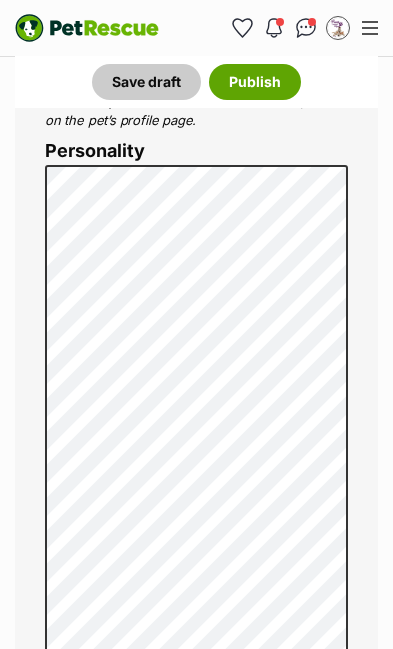 scroll, scrollTop: 1216, scrollLeft: 0, axis: vertical 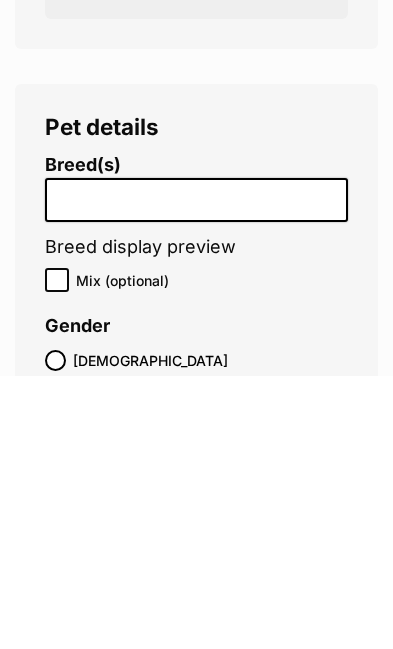 click at bounding box center [201, 472] 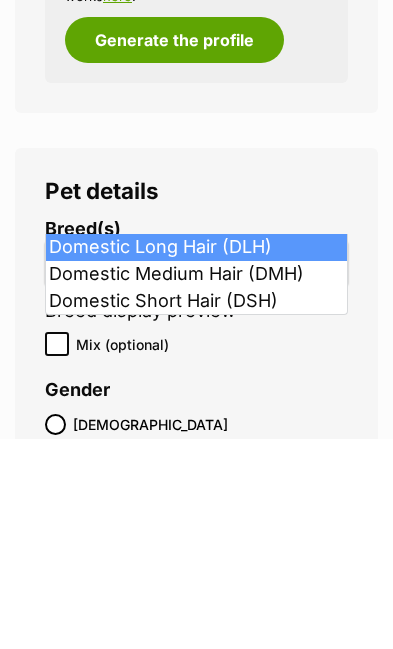 type on "dom" 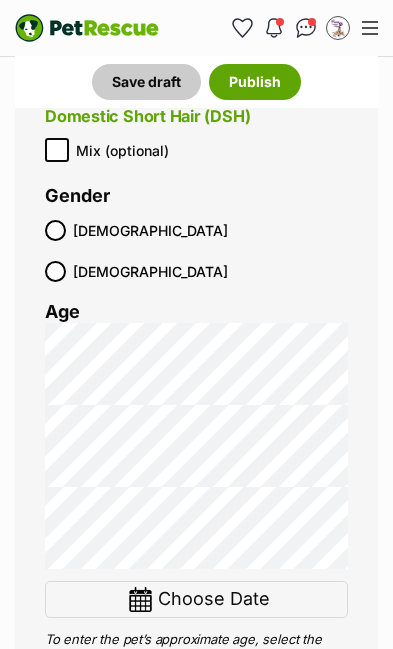 scroll, scrollTop: 3273, scrollLeft: 0, axis: vertical 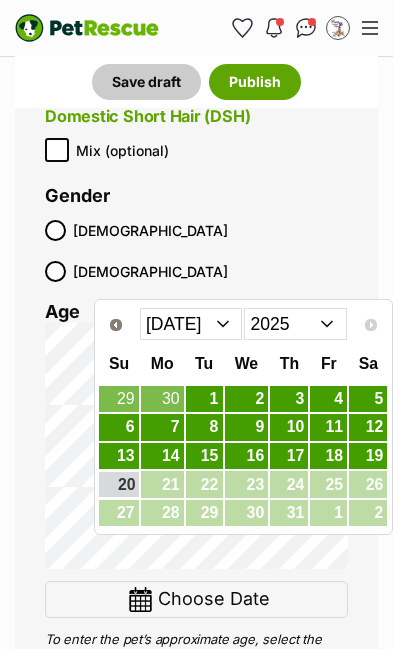 click on "Jan Feb Mar Apr May Jun Jul" at bounding box center [191, 324] 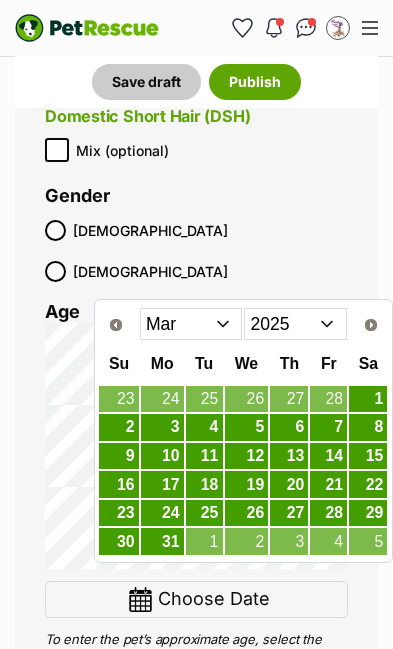 click on "Jan Feb Mar Apr May Jun Jul" at bounding box center (191, 324) 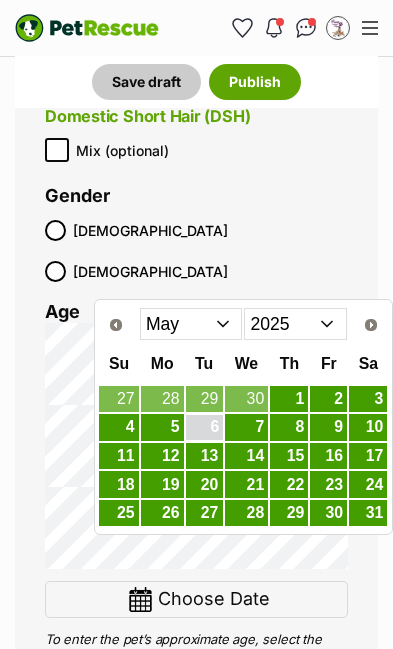 click on "6" at bounding box center [204, 427] 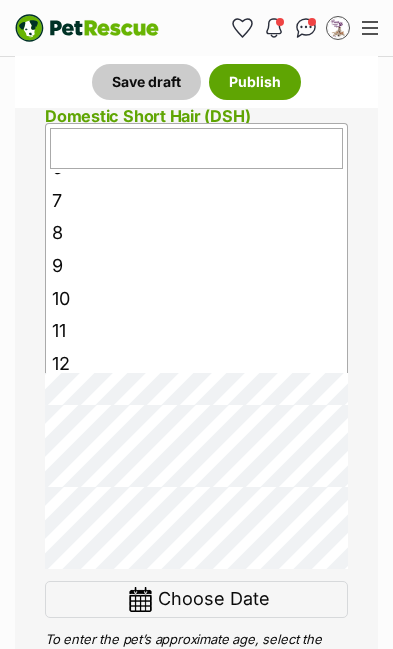 scroll, scrollTop: 216, scrollLeft: 0, axis: vertical 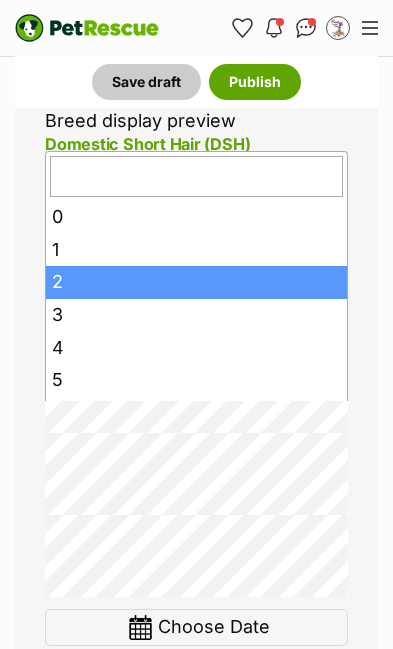 click at bounding box center (140, 627) 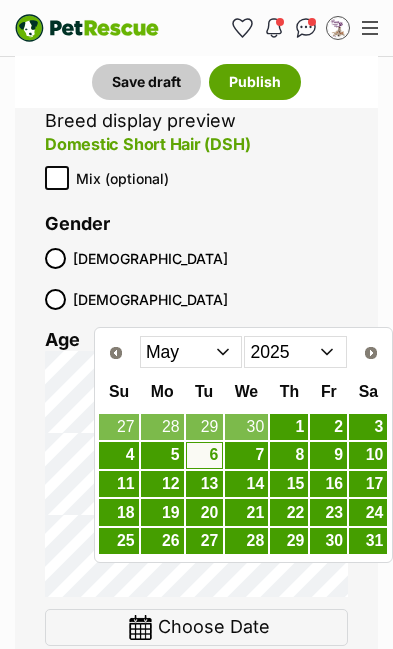 click on "13" at bounding box center [204, 484] 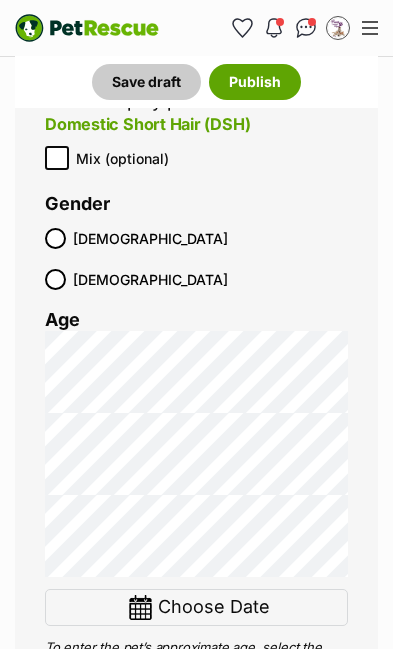 scroll, scrollTop: 3265, scrollLeft: 0, axis: vertical 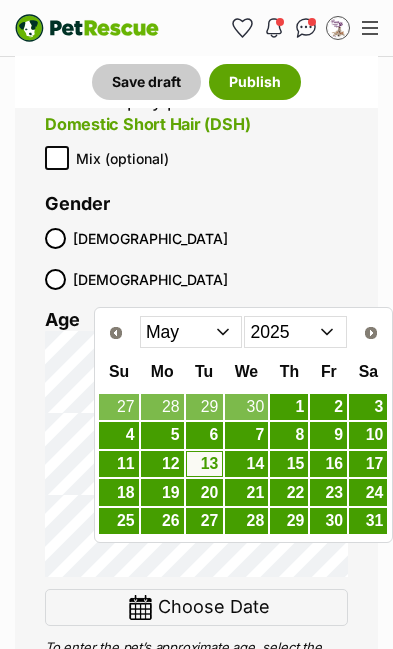 click on "11" at bounding box center [118, 464] 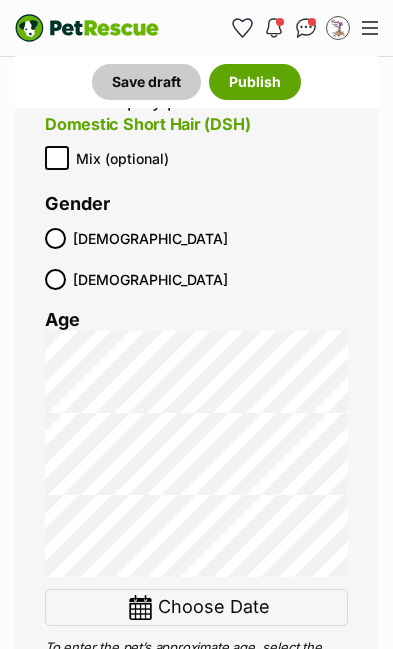 click at bounding box center [140, 607] 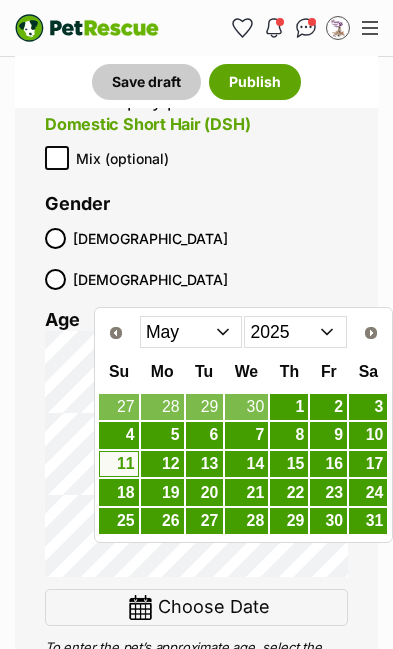 click on "11" at bounding box center (118, 464) 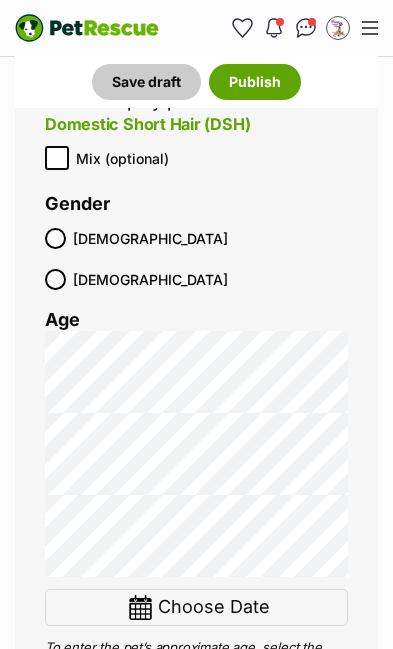 click at bounding box center [140, 607] 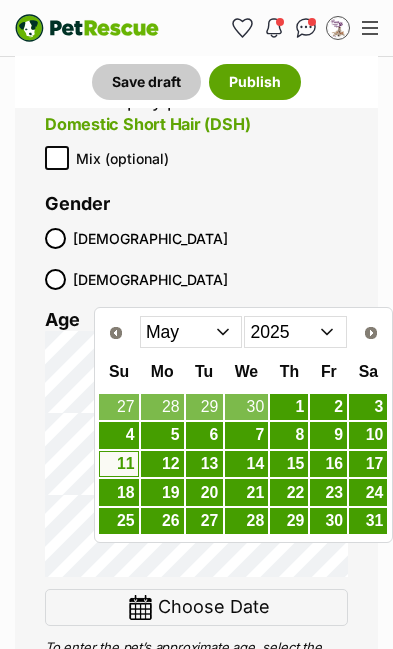click on "11" at bounding box center (118, 464) 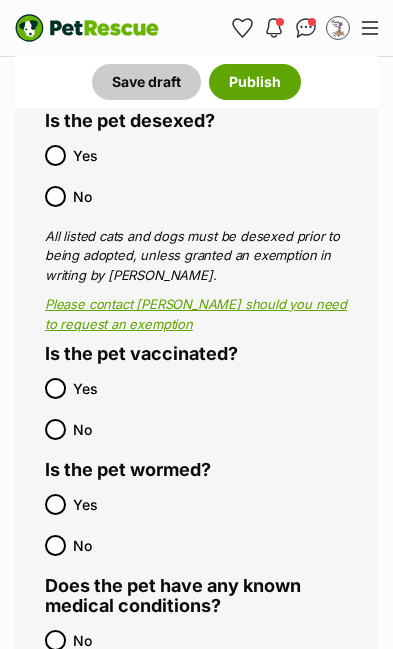 scroll, scrollTop: 4952, scrollLeft: 0, axis: vertical 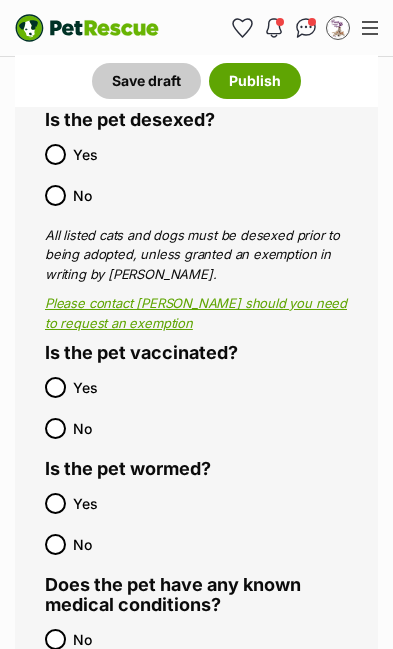 click on "No" at bounding box center [205, 639] 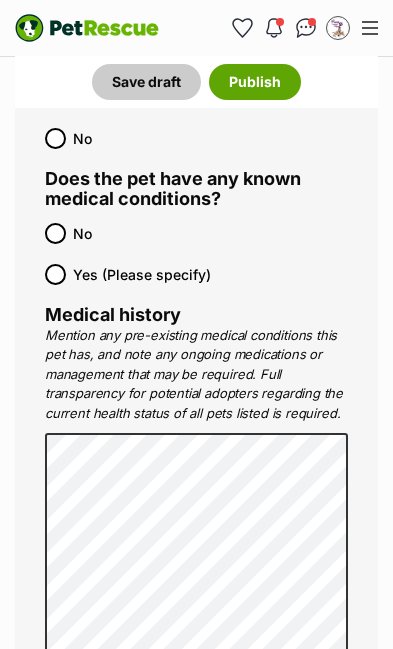 scroll, scrollTop: 5352, scrollLeft: 0, axis: vertical 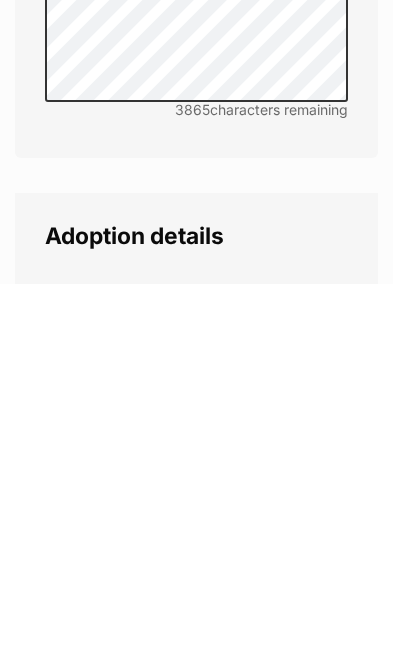 click at bounding box center (196, 707) 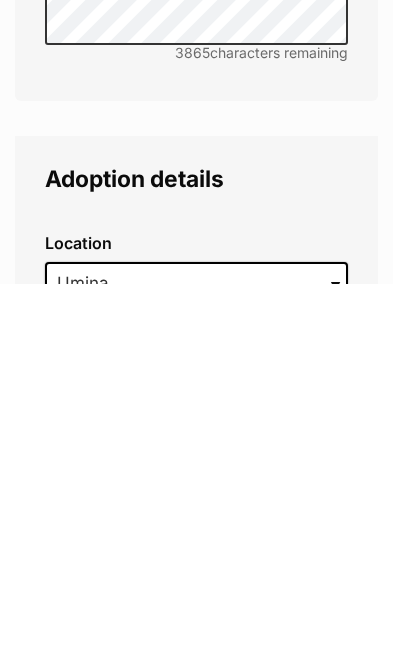 click on "Umina Beach, New South Wales, 2257" at bounding box center [196, 701] 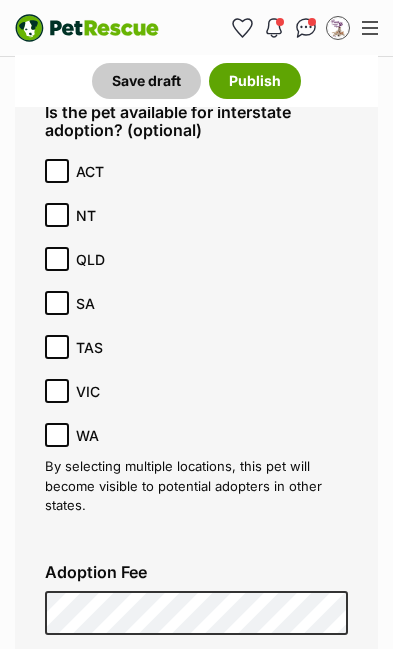 scroll, scrollTop: 6733, scrollLeft: 0, axis: vertical 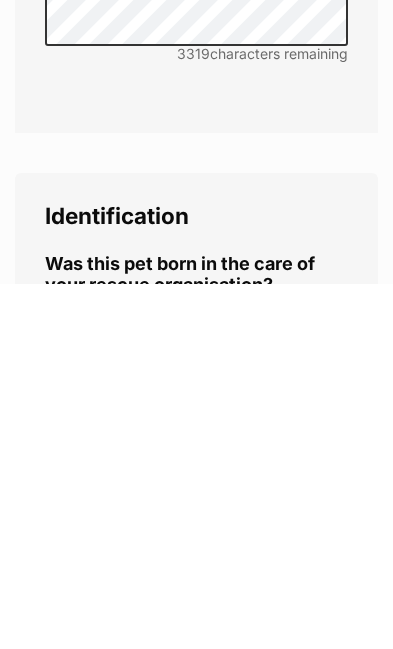 click on "No" at bounding box center (55, 725) 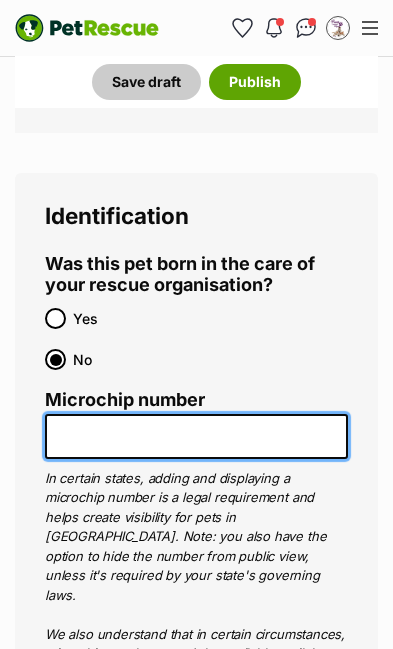 click on "Microchip number" at bounding box center [196, 436] 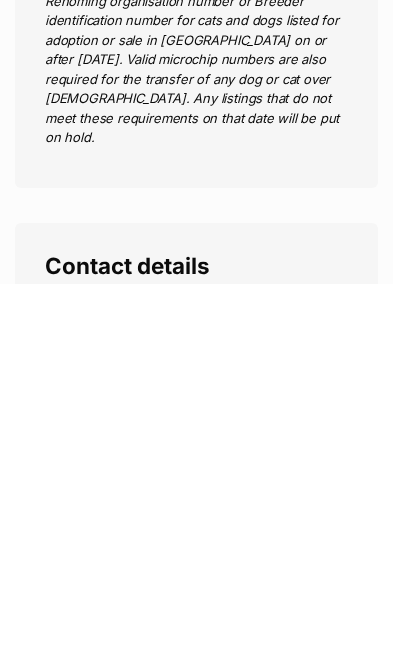 type on "991003002194176" 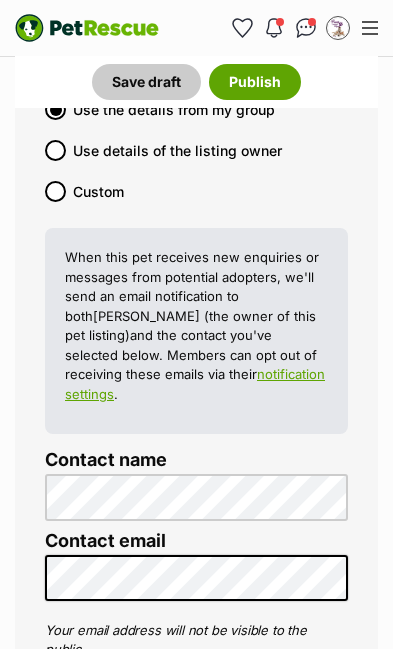 click on "Email" at bounding box center [191, 794] 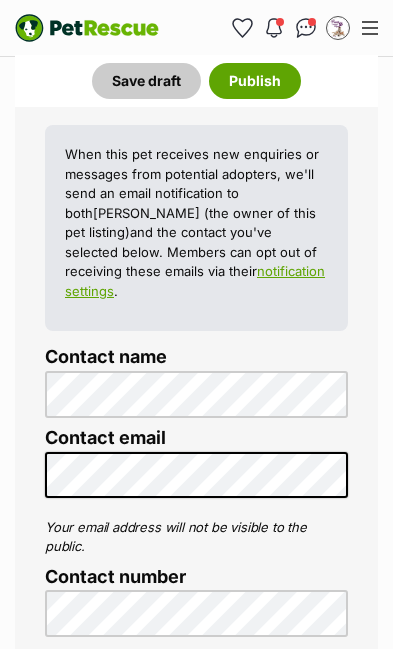 click on "Show preferred contact method only (optional)" at bounding box center (57, 786) 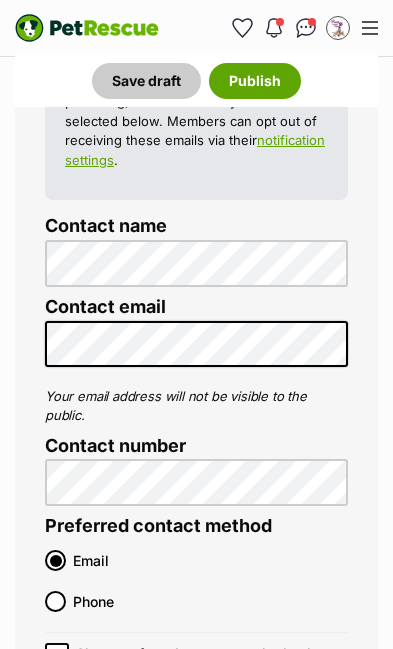 scroll, scrollTop: 10051, scrollLeft: 0, axis: vertical 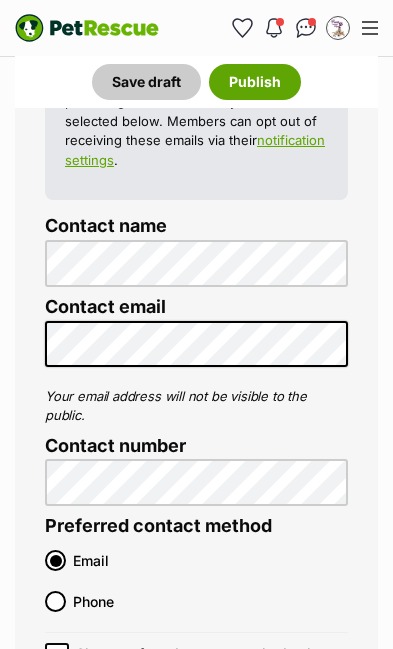 click on "Save draft" at bounding box center (146, 874) 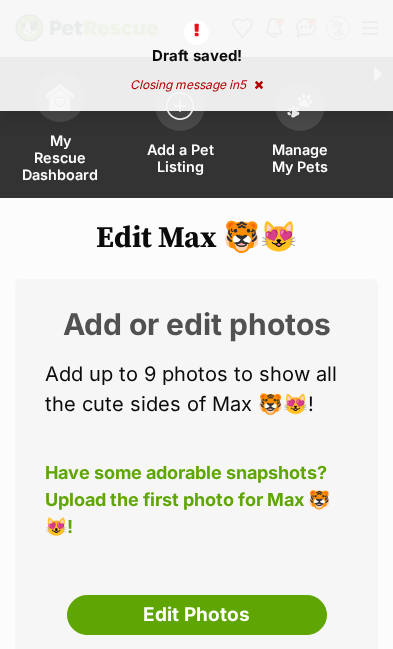 scroll, scrollTop: 0, scrollLeft: 0, axis: both 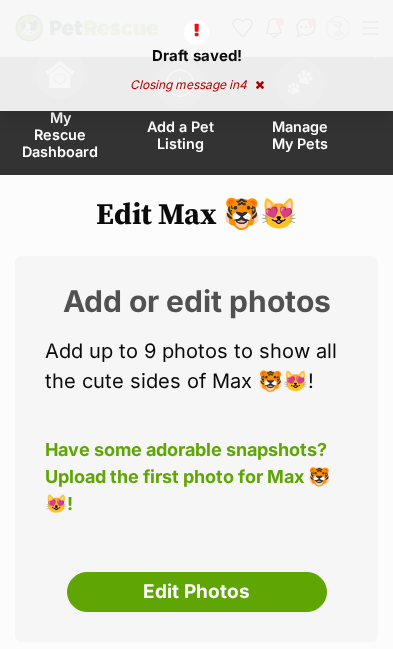 click on "Edit Photos" at bounding box center [197, 592] 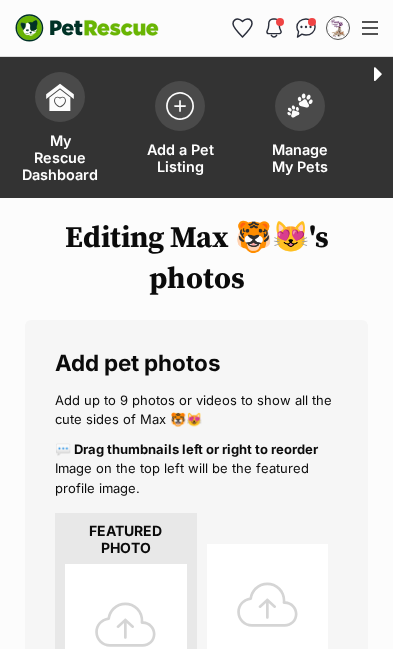 scroll, scrollTop: 0, scrollLeft: 0, axis: both 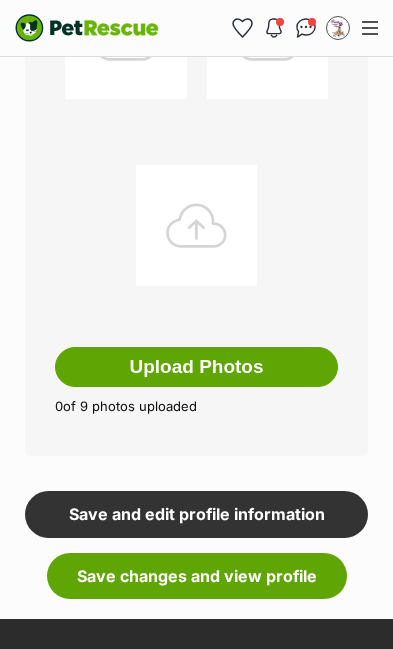 click on "Upload Photos" at bounding box center (196, 367) 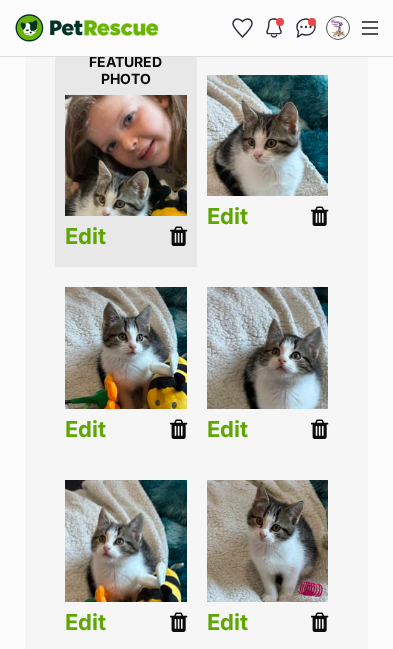 scroll, scrollTop: 473, scrollLeft: 0, axis: vertical 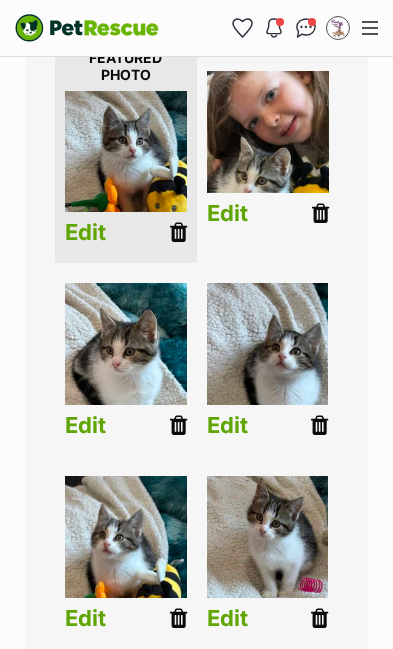 click on "Edit" at bounding box center (227, 212) 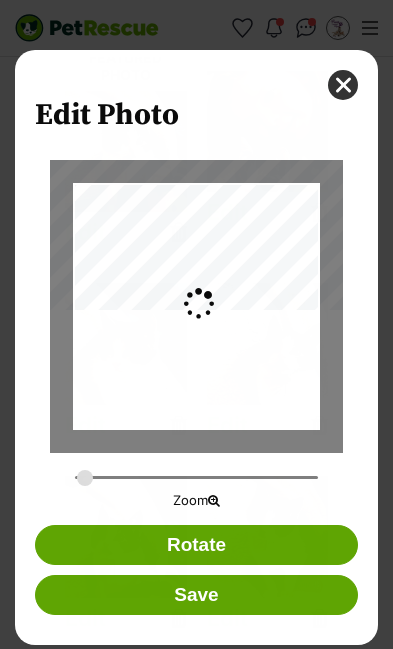 scroll, scrollTop: 0, scrollLeft: 0, axis: both 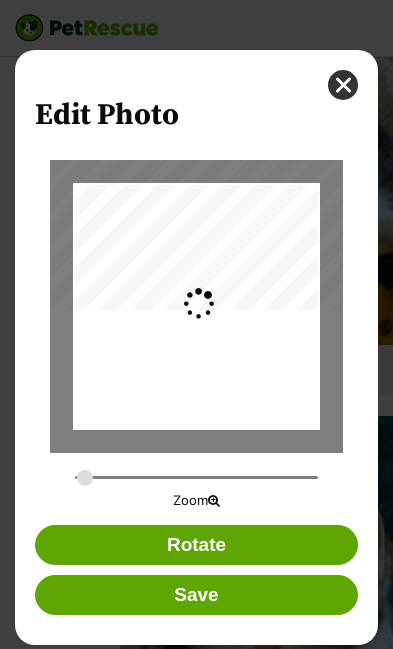 type on "0.2744" 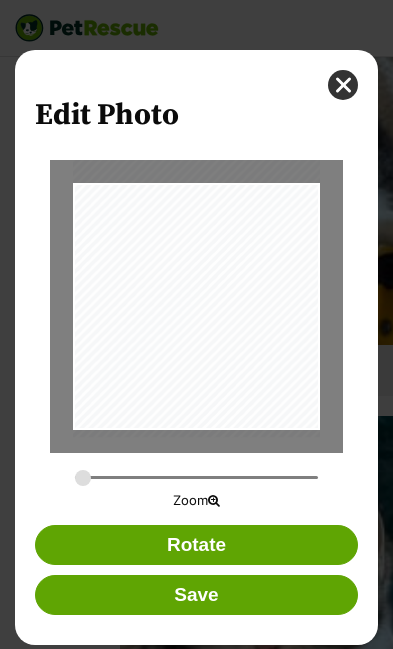 click on "Save" at bounding box center [197, 595] 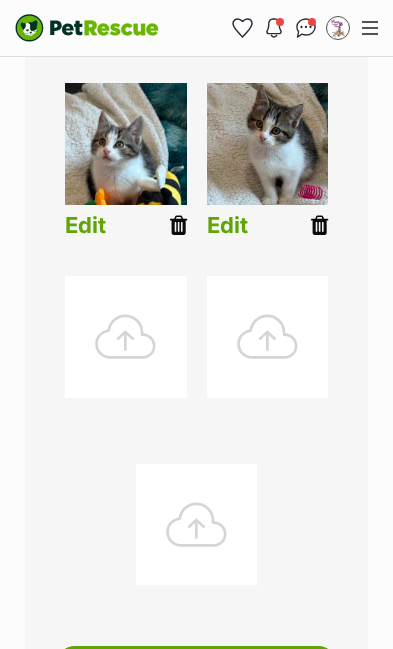 scroll, scrollTop: 868, scrollLeft: 0, axis: vertical 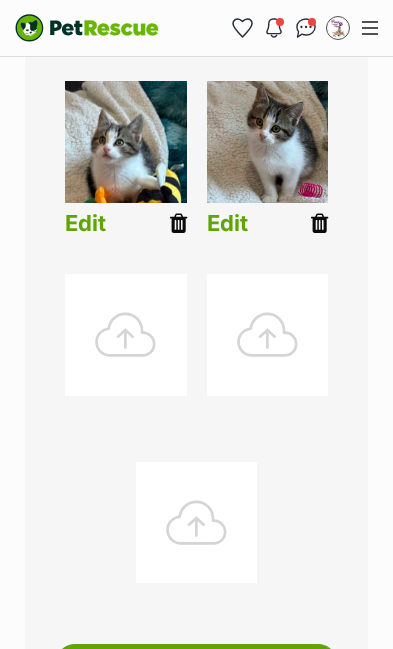 click on "Upload Photos" at bounding box center [196, 664] 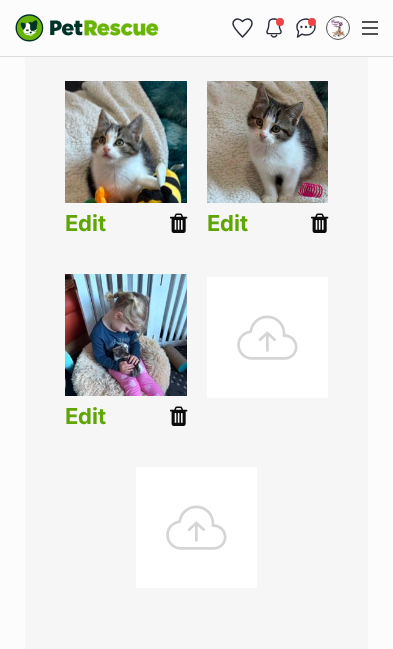 click on "Edit" at bounding box center (85, 416) 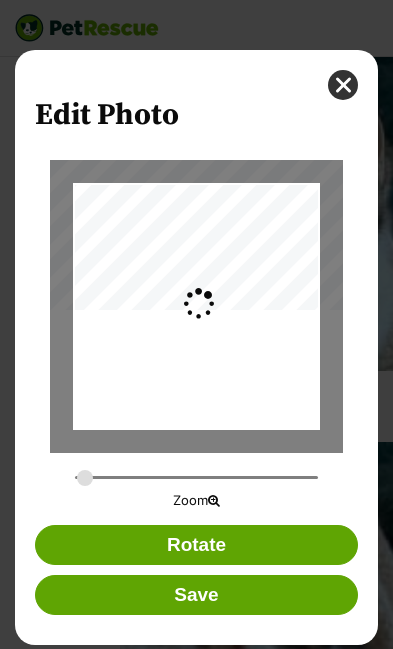 scroll, scrollTop: 0, scrollLeft: 0, axis: both 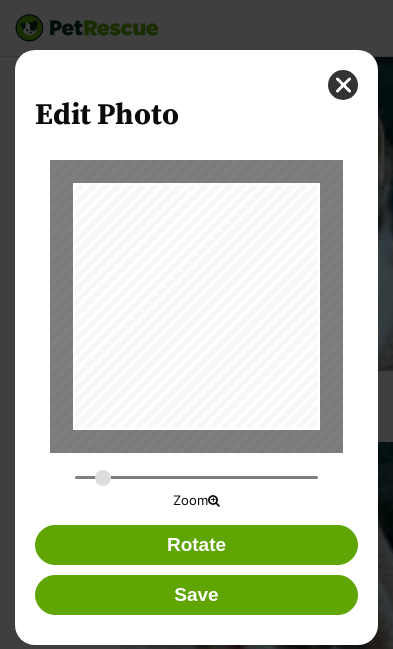type on "0.3816" 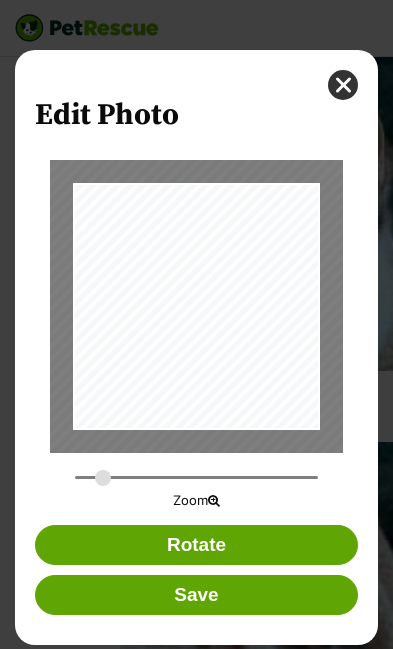 click on "Save" at bounding box center [197, 595] 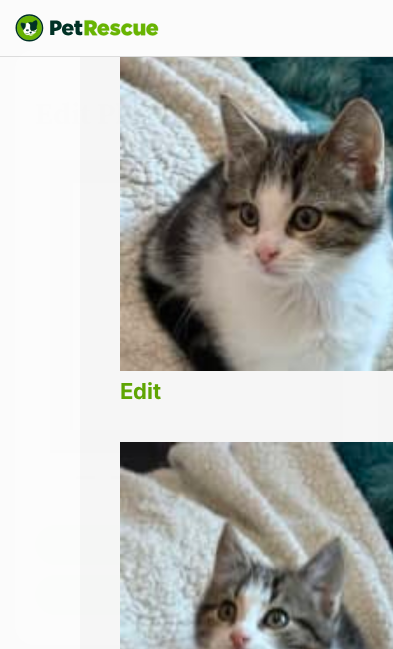 scroll, scrollTop: 868, scrollLeft: 0, axis: vertical 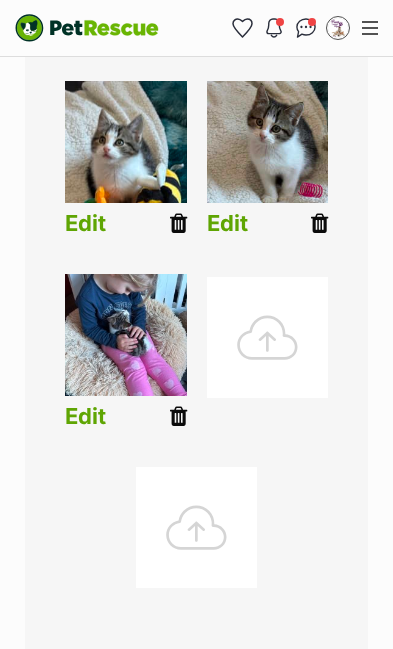 click on "Edit" at bounding box center (85, 416) 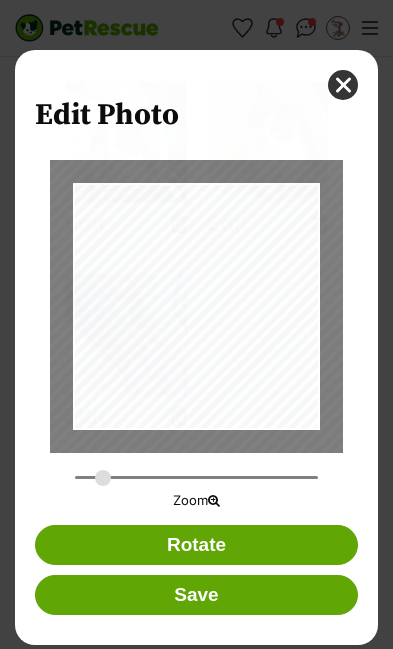 scroll, scrollTop: 0, scrollLeft: 0, axis: both 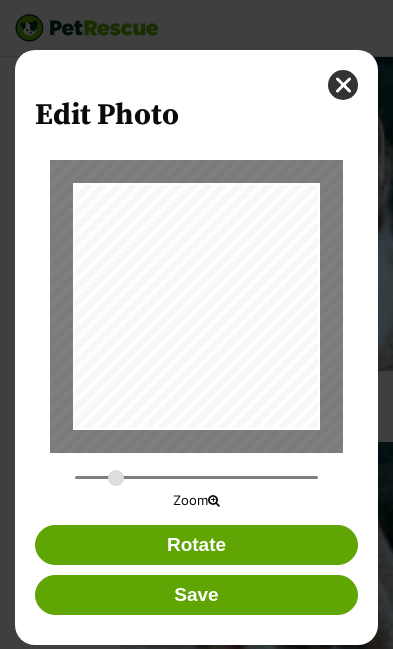 type on "0.4504" 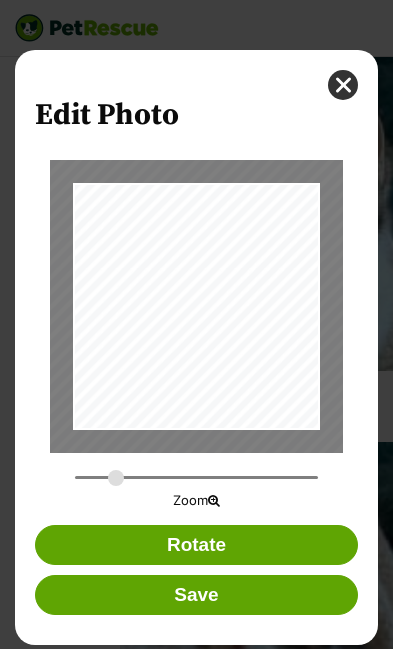 click on "Save" at bounding box center (197, 595) 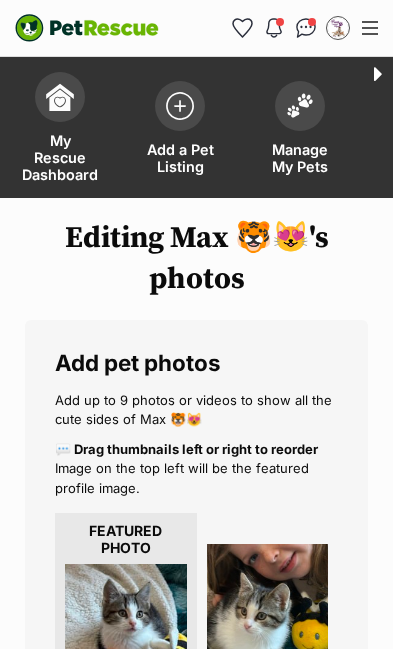 scroll, scrollTop: 868, scrollLeft: 0, axis: vertical 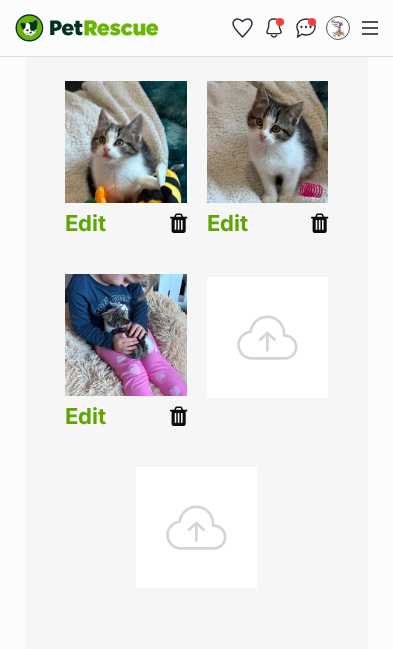 click at bounding box center (126, 335) 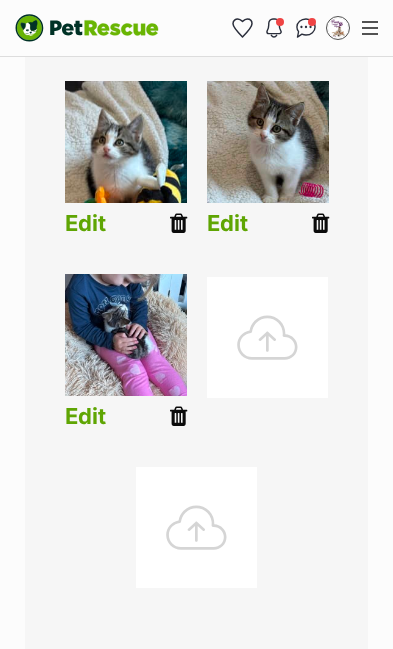 click on "Edit" at bounding box center [227, 223] 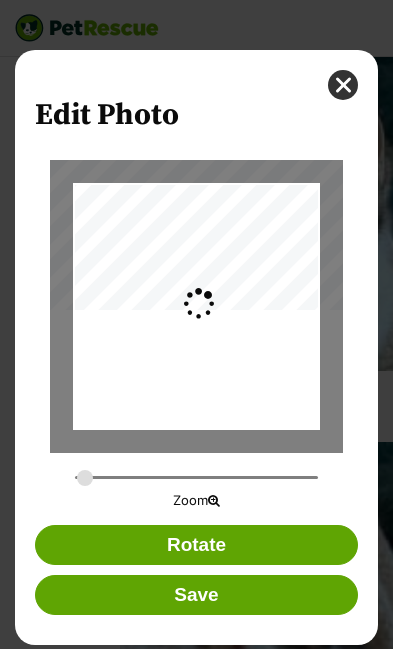 scroll, scrollTop: 0, scrollLeft: 0, axis: both 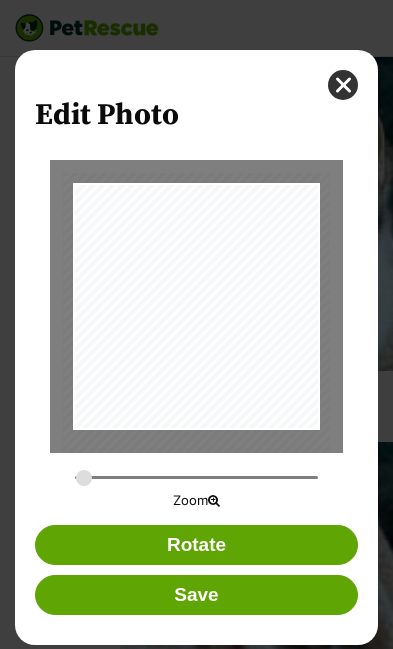 type on "0.2744" 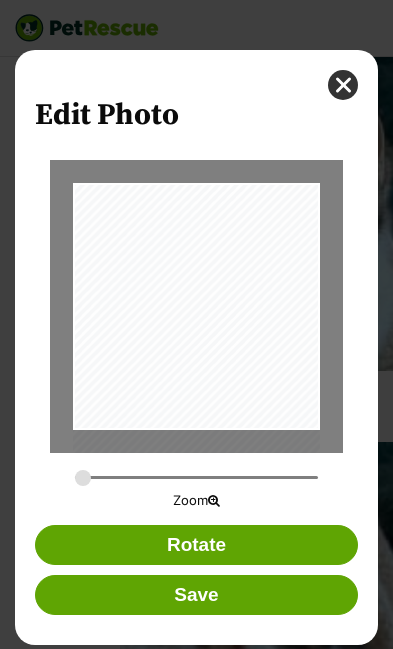 click on "Save" at bounding box center (197, 595) 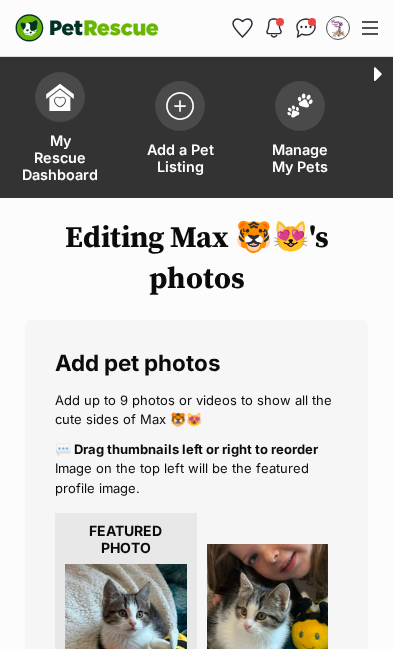 scroll, scrollTop: 868, scrollLeft: 0, axis: vertical 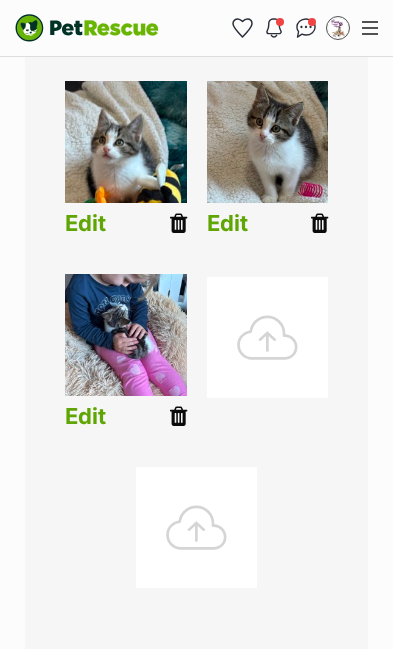 click at bounding box center [126, 142] 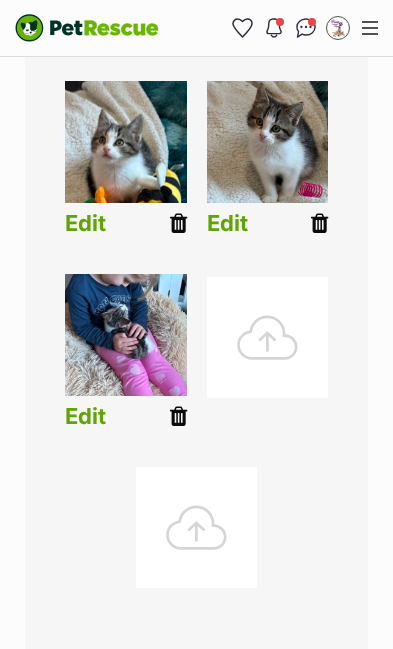 click on "Edit" at bounding box center [85, 223] 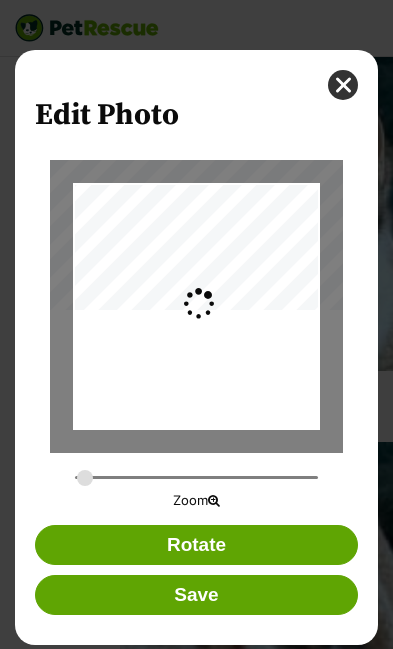 scroll, scrollTop: 0, scrollLeft: 0, axis: both 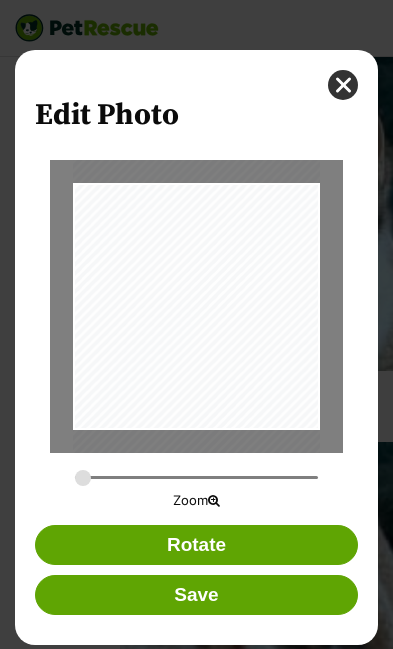 click on "Save" at bounding box center (197, 595) 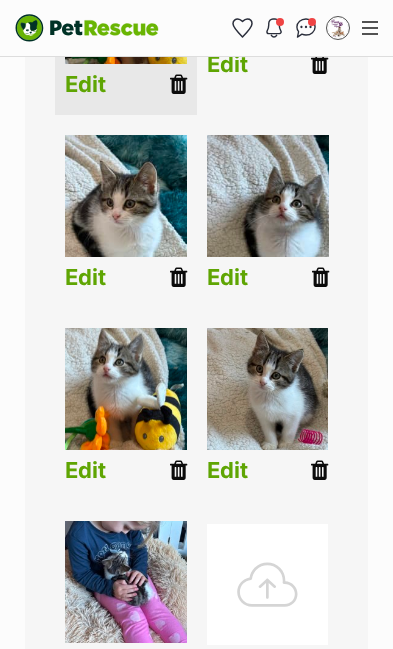 scroll, scrollTop: 622, scrollLeft: 0, axis: vertical 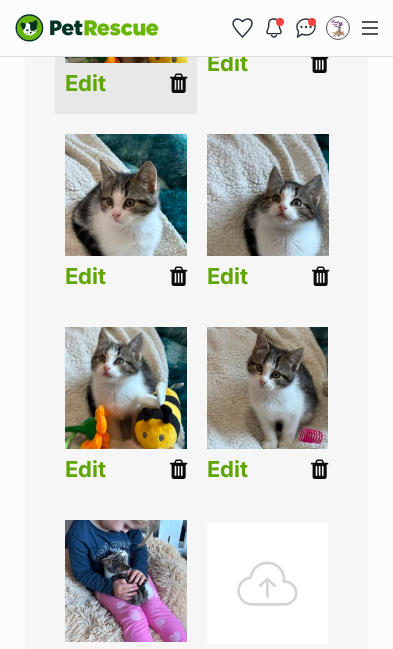 click on "Edit" at bounding box center (268, 215) 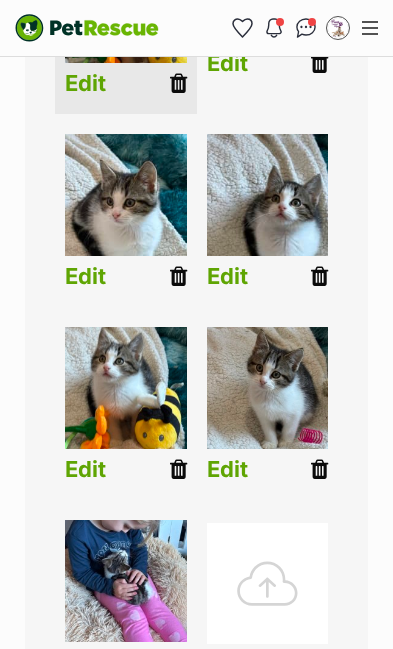 click on "Edit" at bounding box center (227, 276) 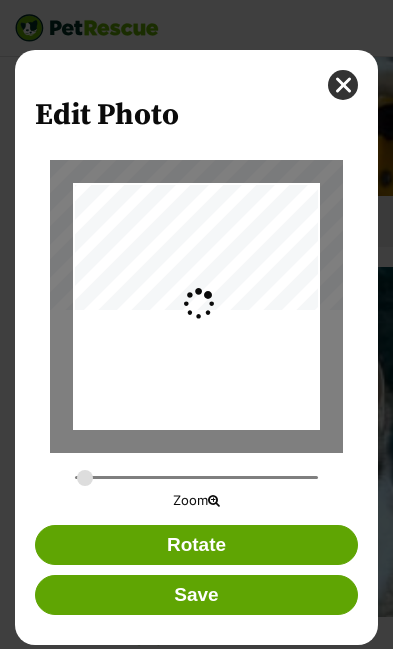 scroll, scrollTop: 0, scrollLeft: 0, axis: both 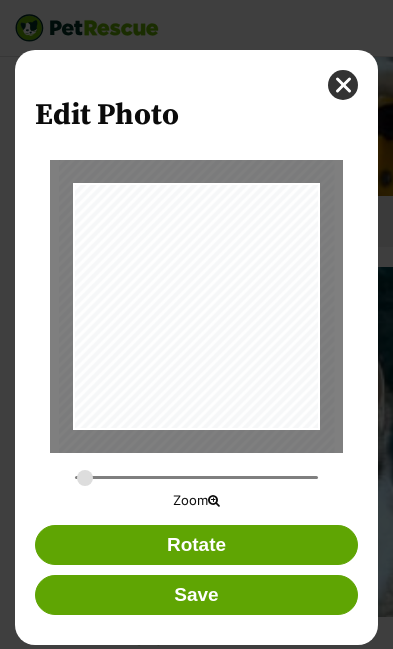 type on "0.2744" 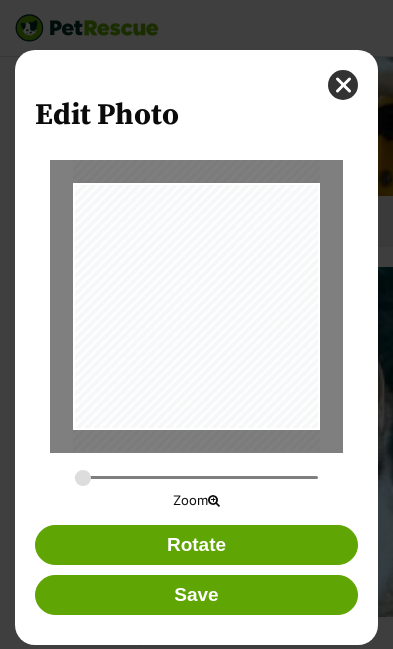 click on "Save" at bounding box center [197, 595] 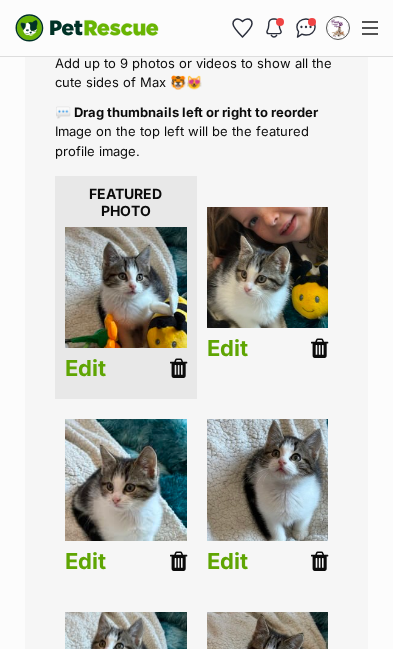 scroll, scrollTop: 337, scrollLeft: 0, axis: vertical 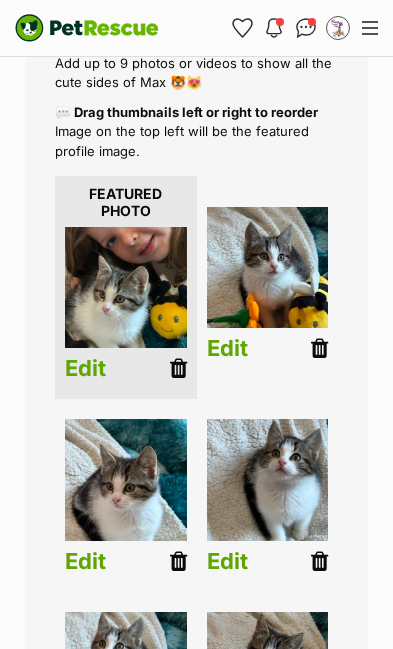click on "Edit" at bounding box center (227, 348) 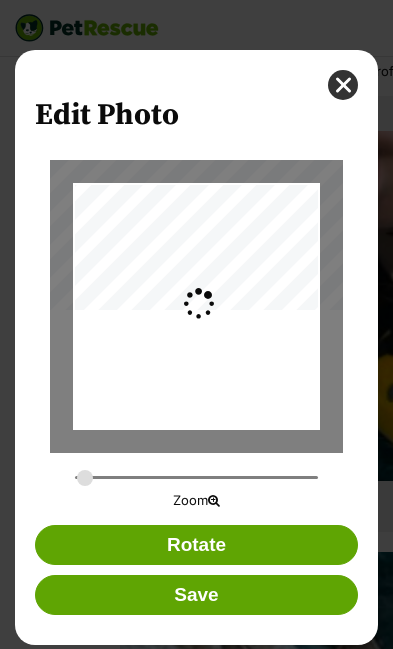 scroll, scrollTop: 0, scrollLeft: 0, axis: both 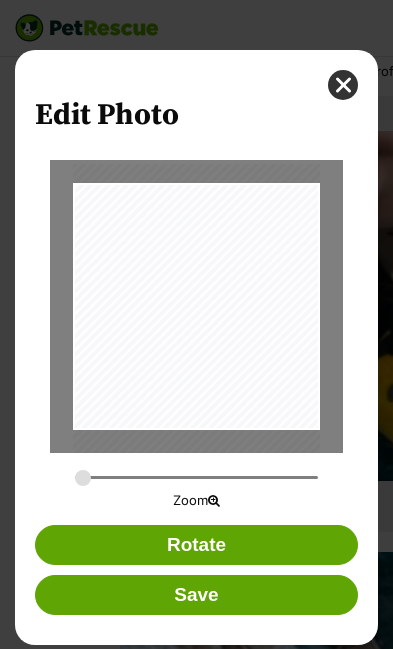 click on "Save" at bounding box center [197, 595] 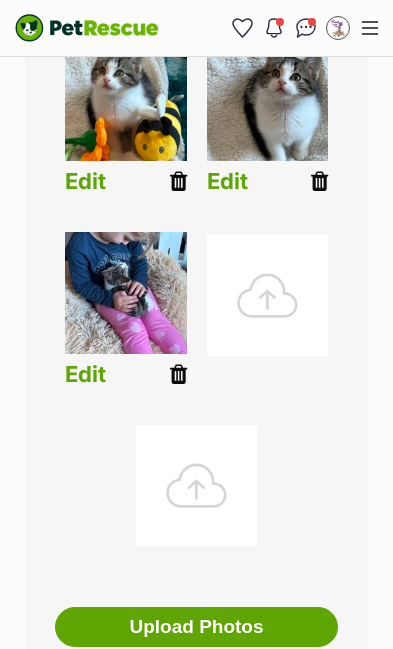 scroll, scrollTop: 1066, scrollLeft: 0, axis: vertical 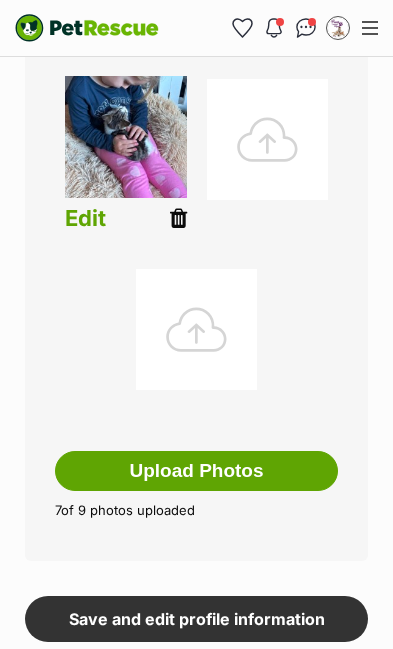 click on "Save changes and view profile" at bounding box center [197, 680] 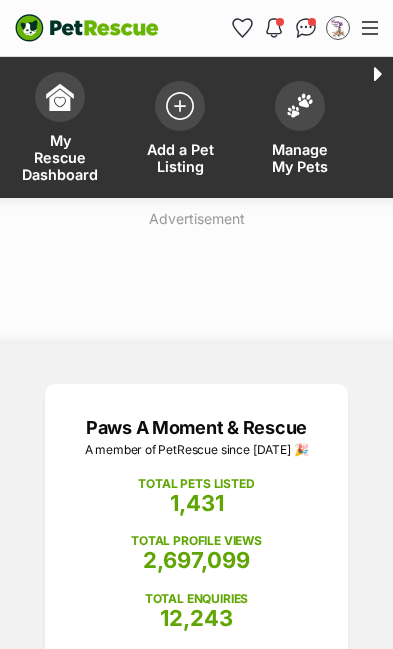 scroll, scrollTop: 0, scrollLeft: 0, axis: both 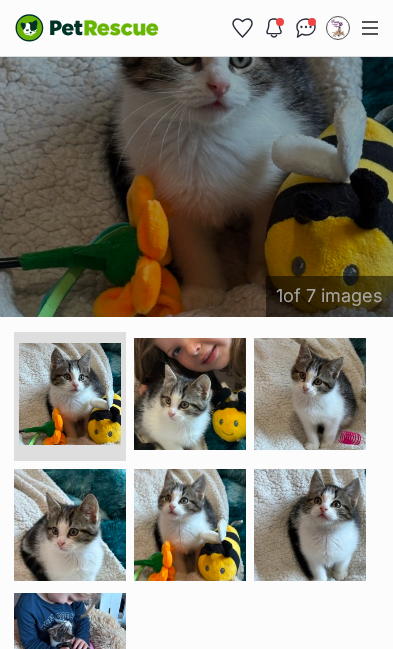 click at bounding box center (190, 394) 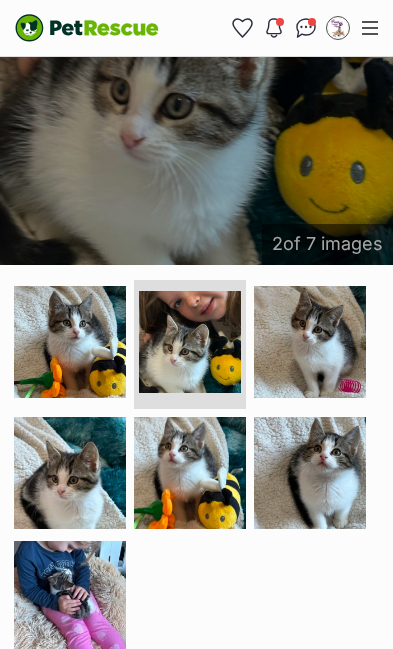 scroll, scrollTop: 2094, scrollLeft: 0, axis: vertical 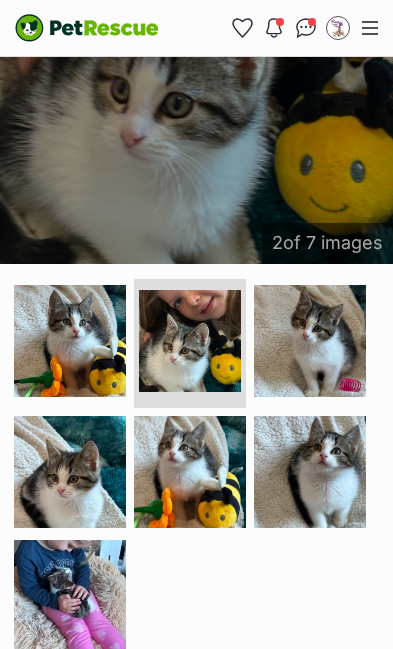 click at bounding box center (190, 341) 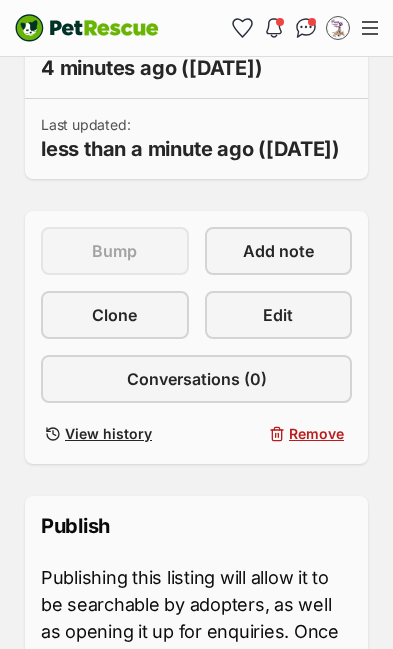 scroll, scrollTop: 889, scrollLeft: 0, axis: vertical 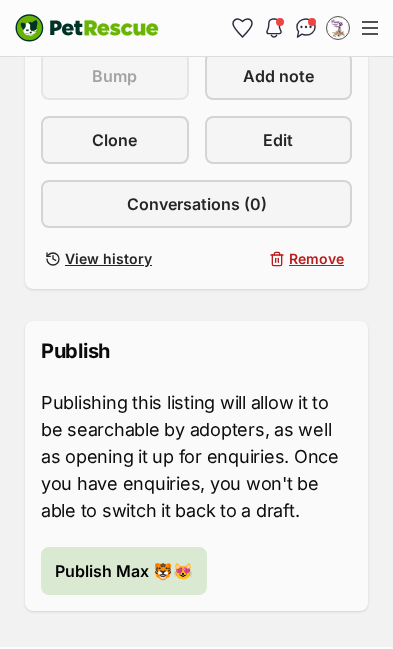 click on "Publish Max 🐯😻" at bounding box center (124, 571) 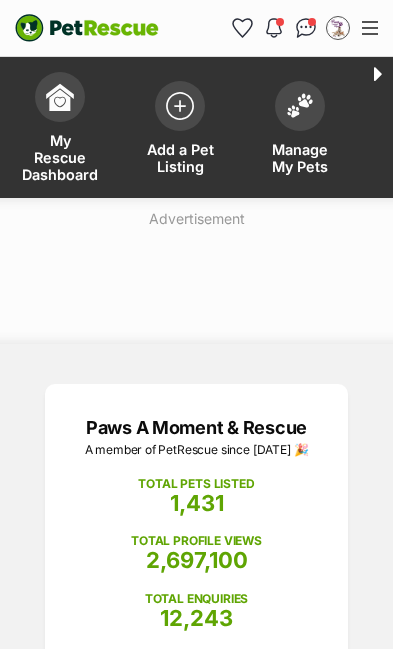 scroll, scrollTop: 0, scrollLeft: 0, axis: both 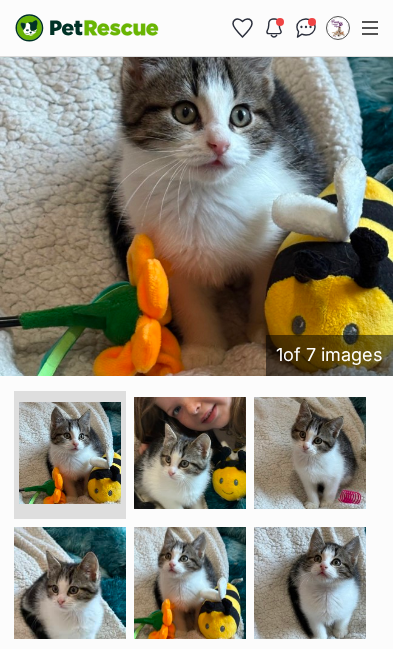 click at bounding box center (190, 453) 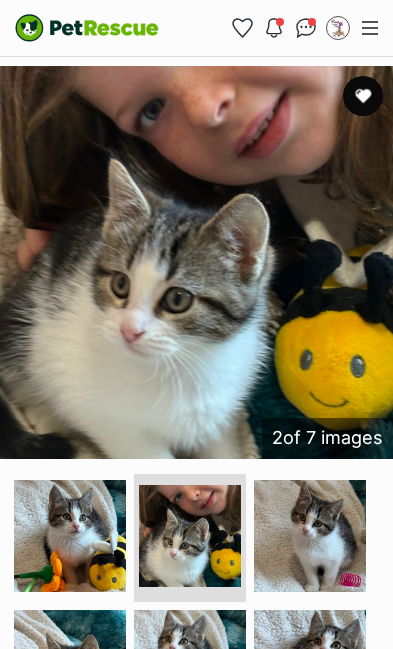 scroll, scrollTop: 0, scrollLeft: 0, axis: both 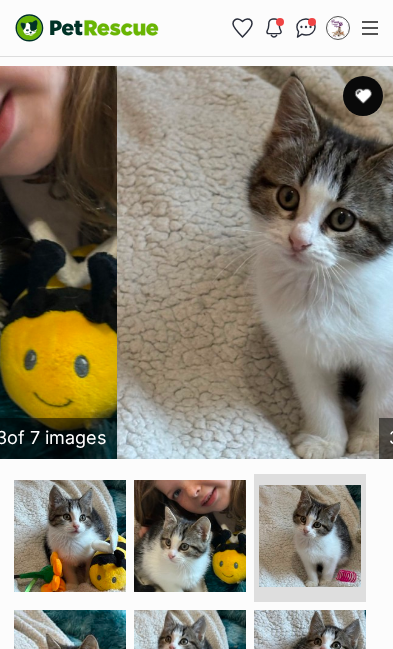 click at bounding box center (190, 536) 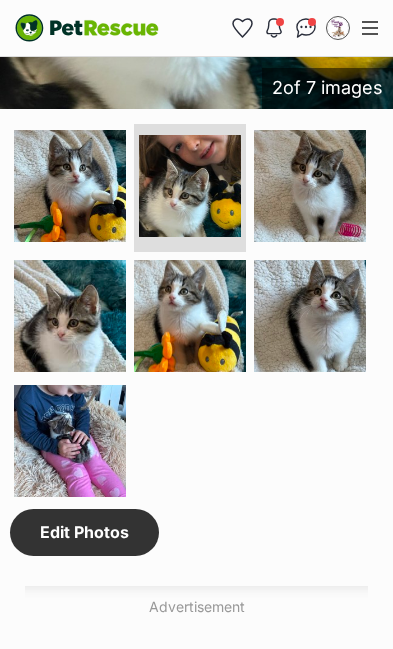 scroll, scrollTop: 2194, scrollLeft: 0, axis: vertical 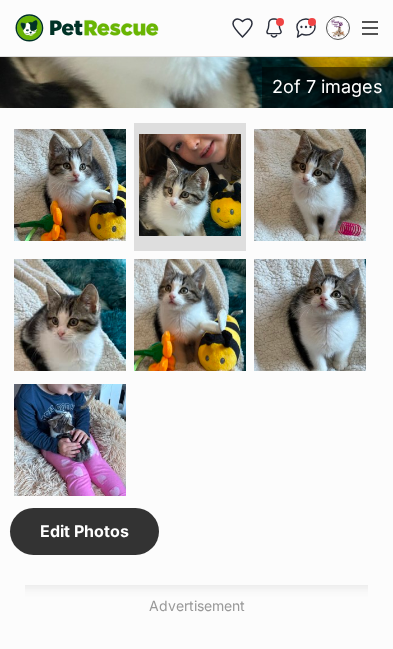 click on "Edit Photos" at bounding box center [84, 531] 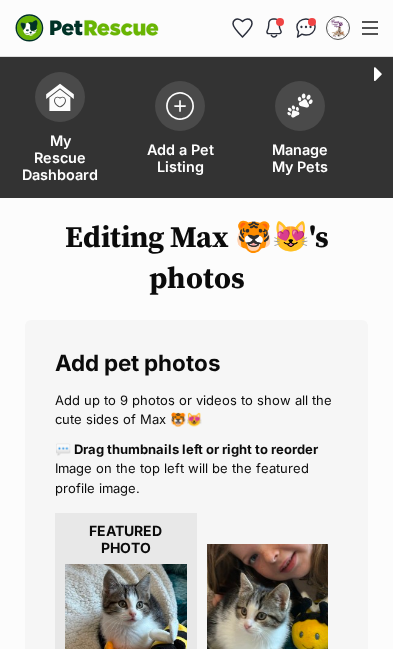 scroll, scrollTop: 0, scrollLeft: 0, axis: both 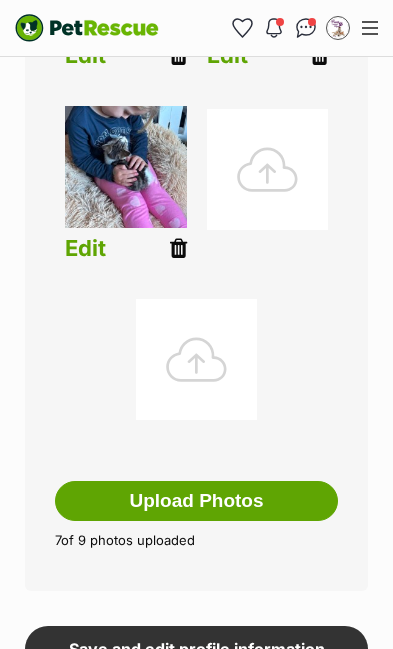 click on "Upload Photos" at bounding box center [196, 501] 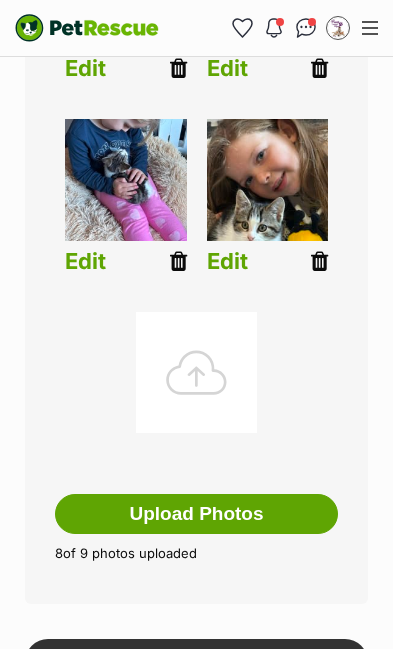 scroll, scrollTop: 1013, scrollLeft: 0, axis: vertical 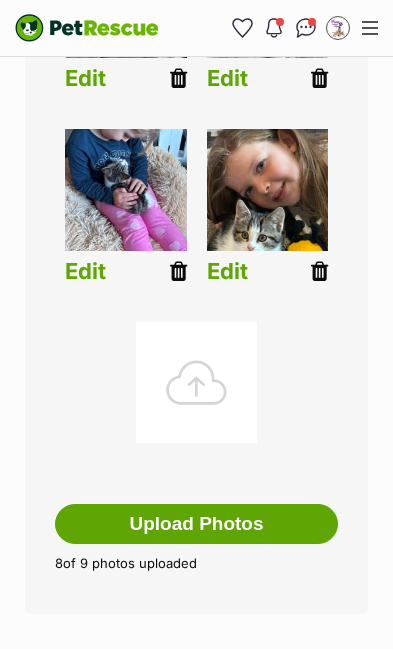 click at bounding box center [268, 190] 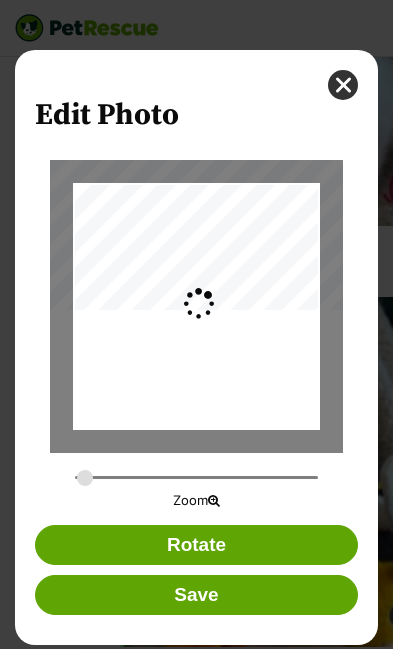 scroll, scrollTop: 0, scrollLeft: 0, axis: both 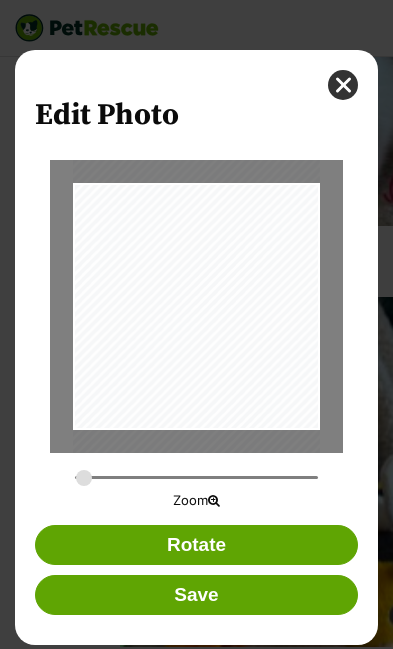 type on "0.2787" 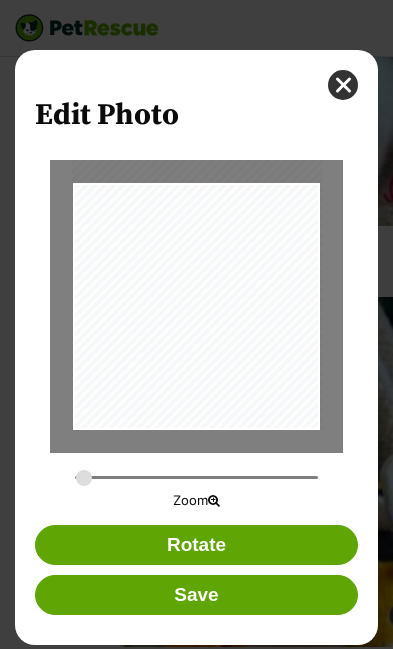 click on "Save" at bounding box center (197, 595) 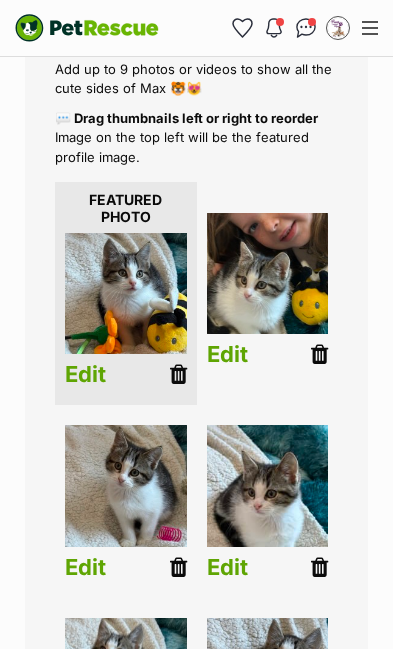 scroll, scrollTop: 331, scrollLeft: 0, axis: vertical 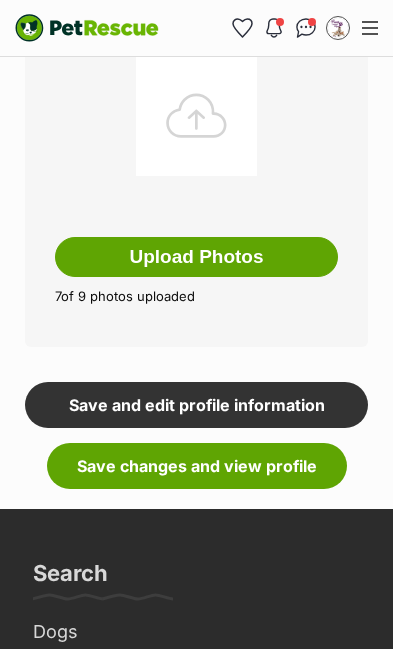 click on "Save changes and view profile" at bounding box center [197, 466] 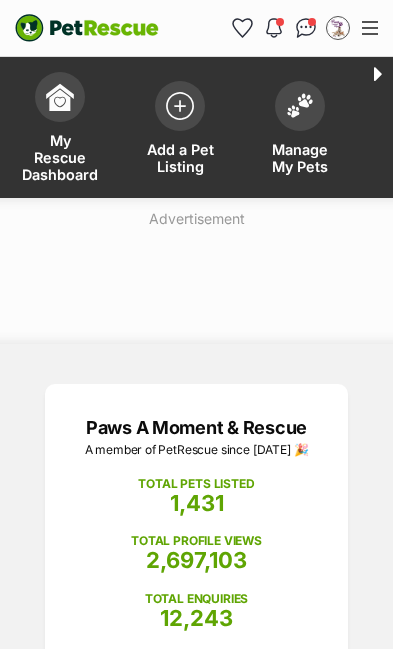 scroll, scrollTop: 0, scrollLeft: 0, axis: both 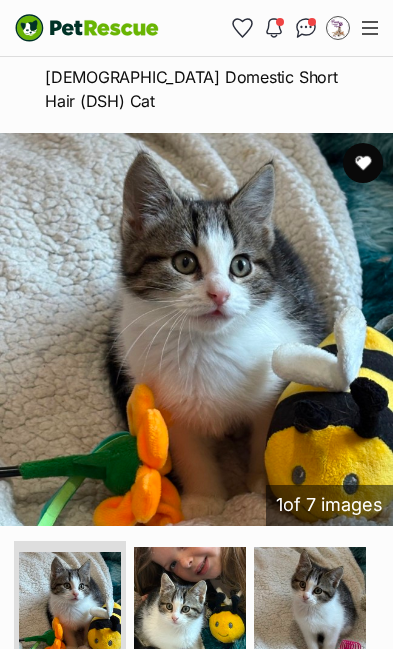 click at bounding box center (190, 603) 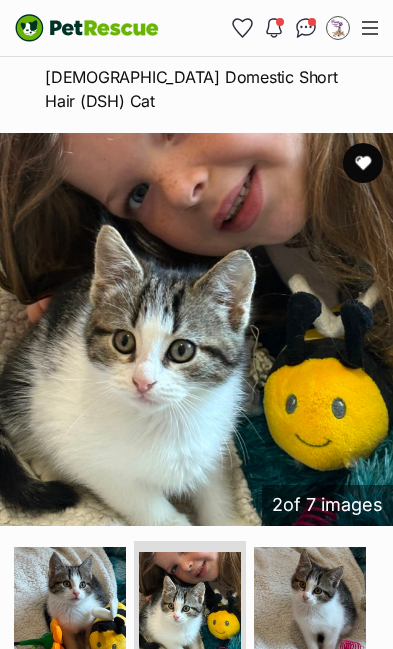 click at bounding box center [310, 603] 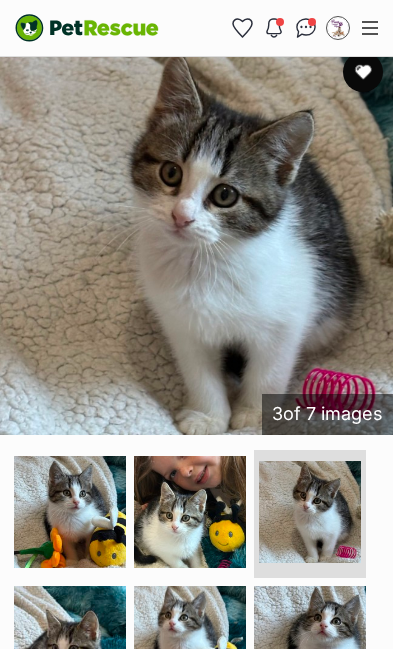 scroll, scrollTop: 1867, scrollLeft: 0, axis: vertical 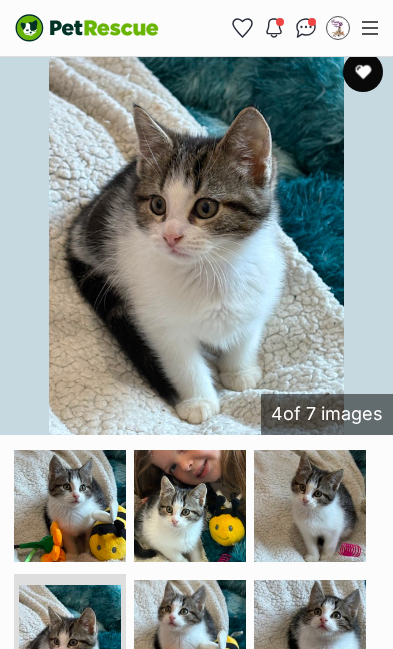 click at bounding box center (190, 636) 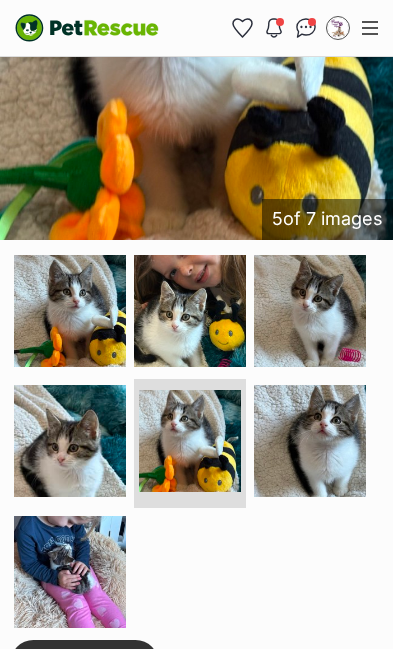 scroll, scrollTop: 2063, scrollLeft: 0, axis: vertical 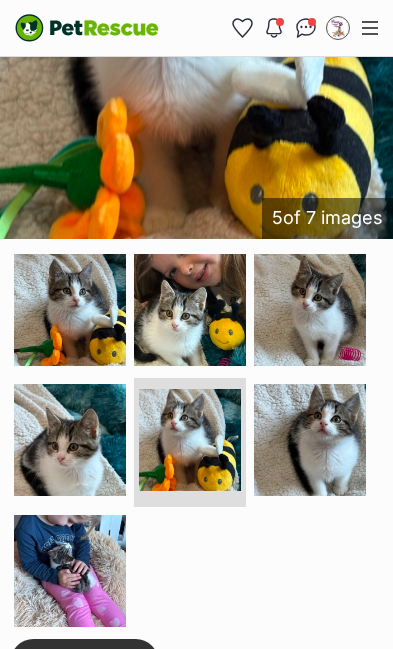 click on "Edit Photos" at bounding box center [84, 662] 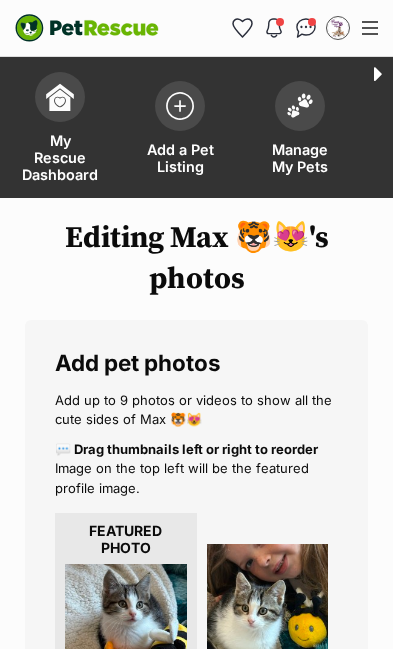 scroll, scrollTop: 0, scrollLeft: 0, axis: both 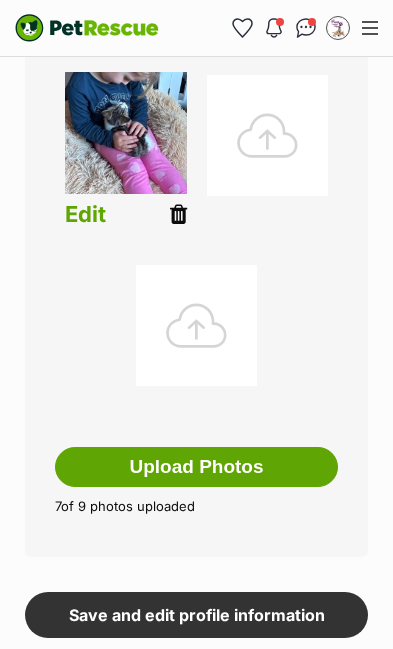 click on "Upload Photos" at bounding box center [196, 467] 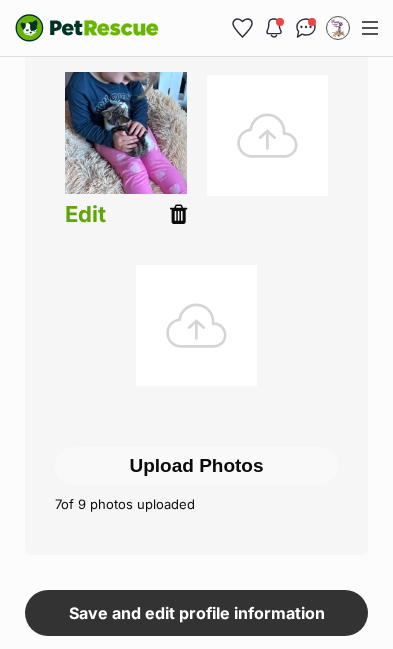 scroll, scrollTop: 1071, scrollLeft: 0, axis: vertical 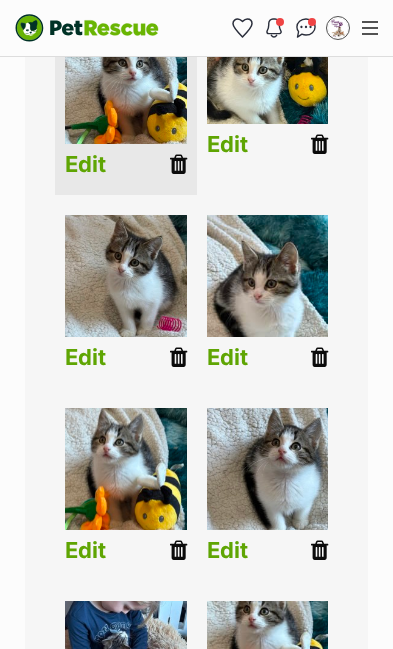 click on "Edit" at bounding box center (227, 743) 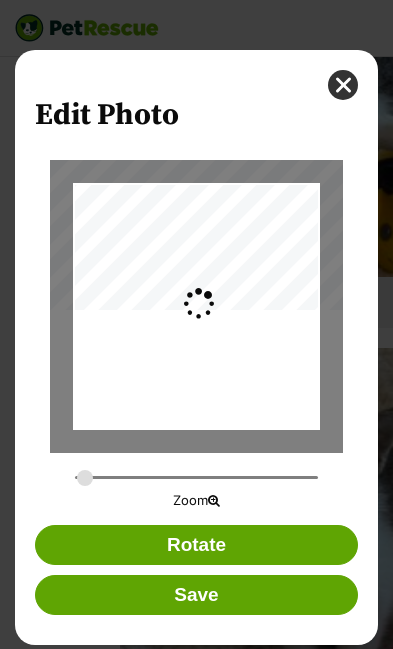 scroll, scrollTop: 0, scrollLeft: 0, axis: both 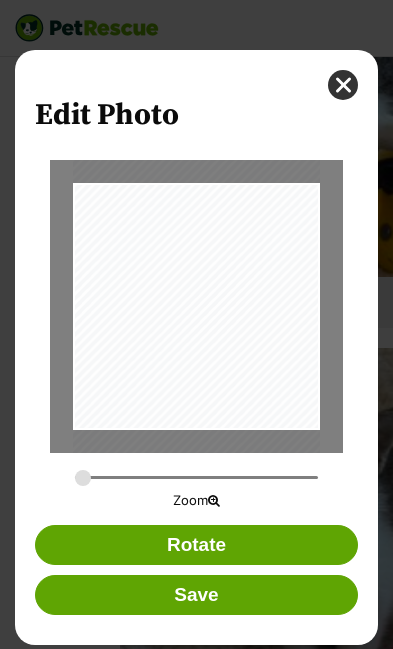 click on "Save" at bounding box center [197, 595] 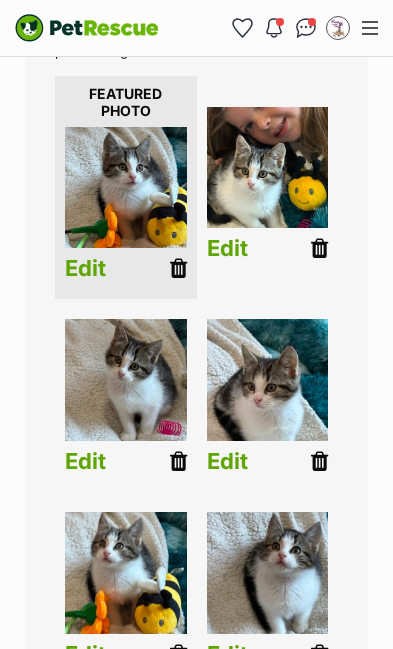 scroll, scrollTop: 438, scrollLeft: 0, axis: vertical 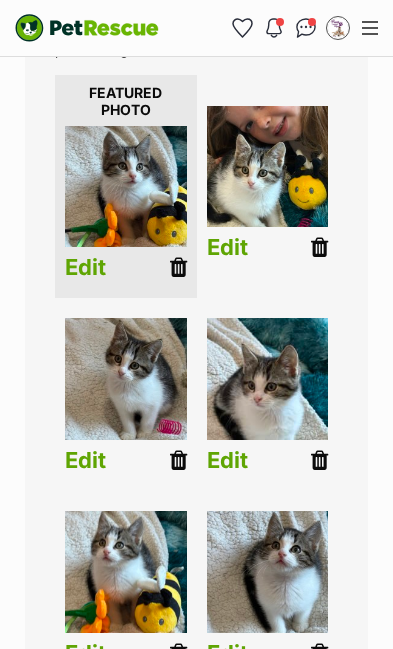 click at bounding box center [126, 572] 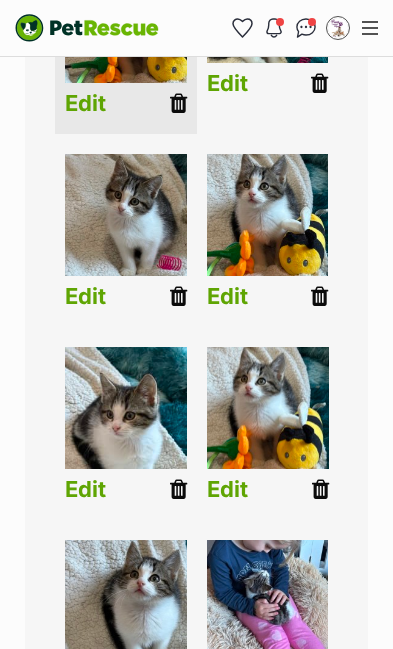scroll, scrollTop: 603, scrollLeft: 0, axis: vertical 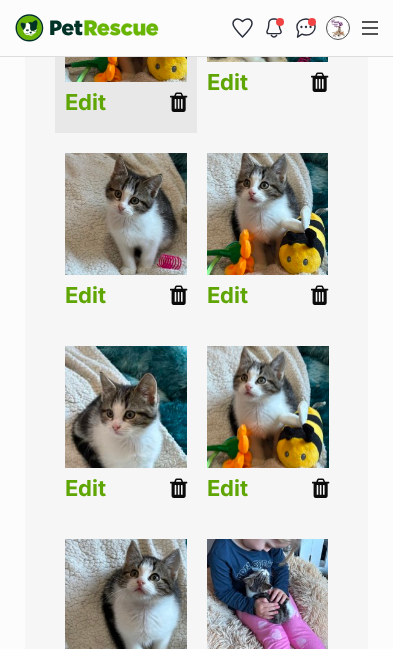 click at bounding box center (319, 488) 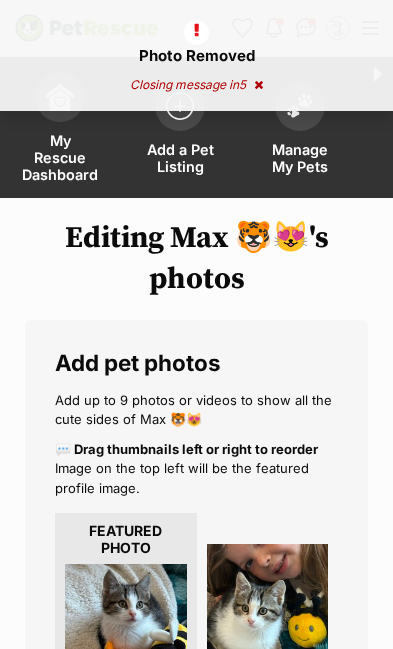 scroll, scrollTop: 0, scrollLeft: 0, axis: both 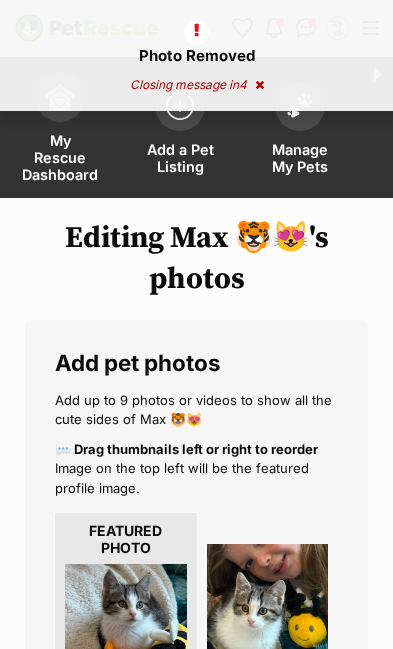 click at bounding box center (126, 625) 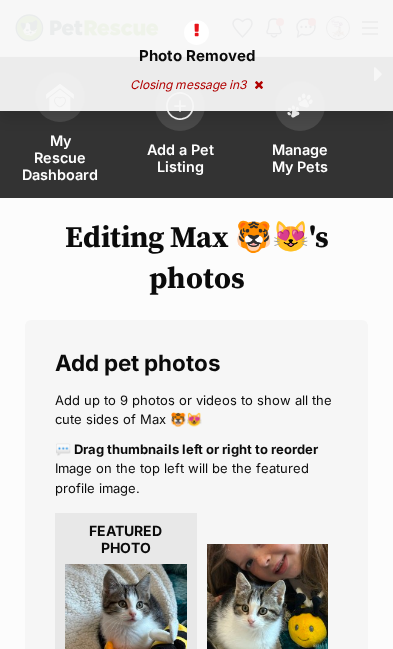 click at bounding box center (268, 605) 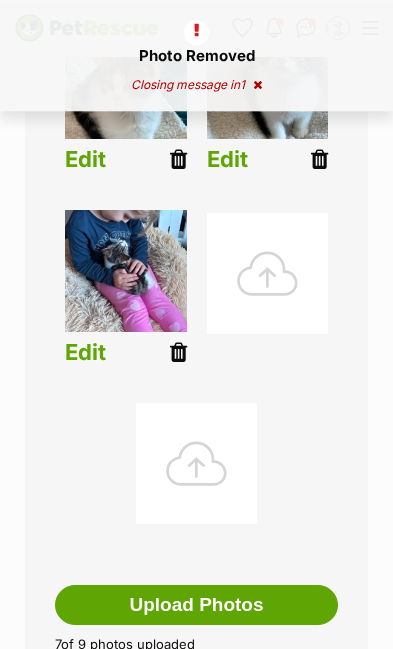 scroll, scrollTop: 1018, scrollLeft: 0, axis: vertical 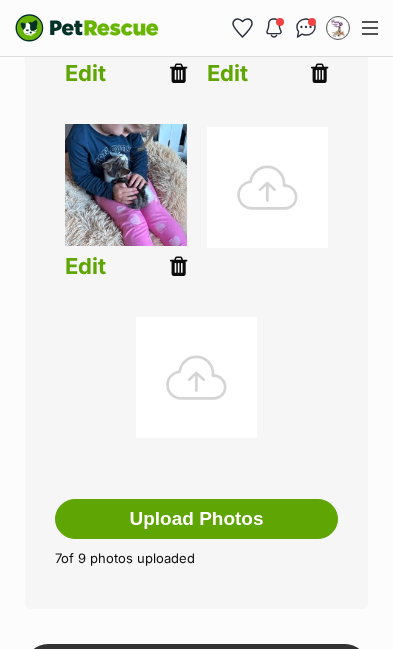 click on "Save changes and view profile" at bounding box center [197, 728] 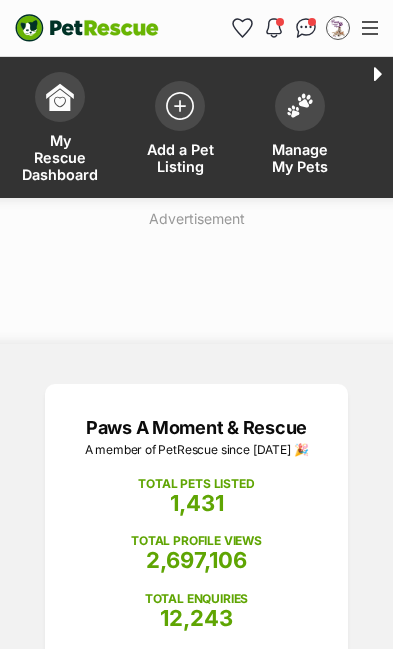 scroll, scrollTop: 0, scrollLeft: 0, axis: both 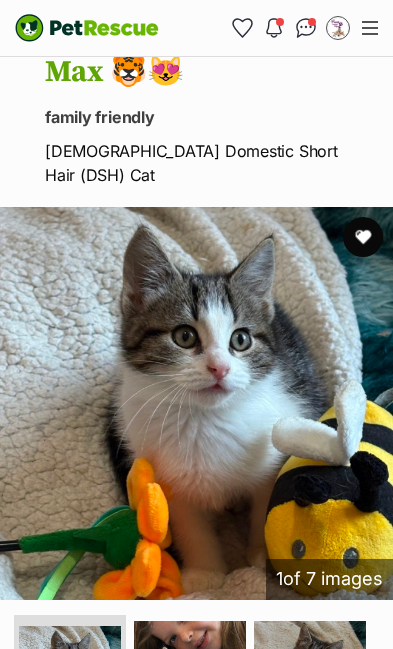 click at bounding box center (190, 677) 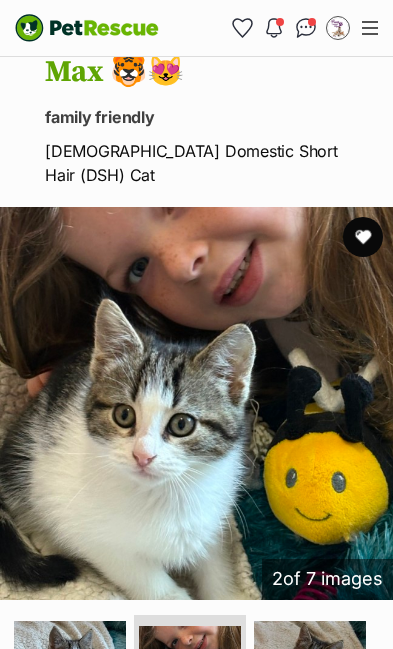 click at bounding box center [310, 677] 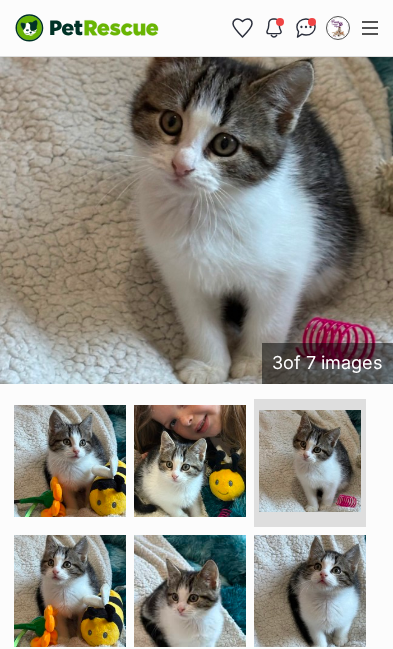 scroll, scrollTop: 1918, scrollLeft: 0, axis: vertical 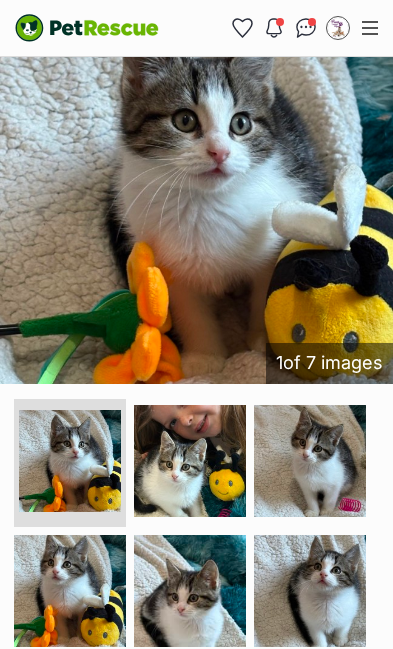 click at bounding box center (70, 591) 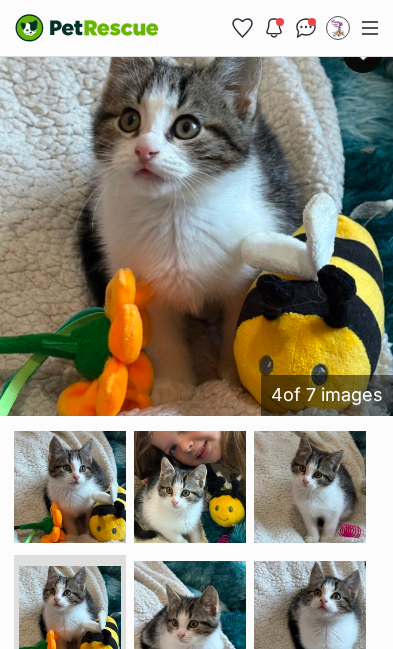 scroll, scrollTop: 1885, scrollLeft: 0, axis: vertical 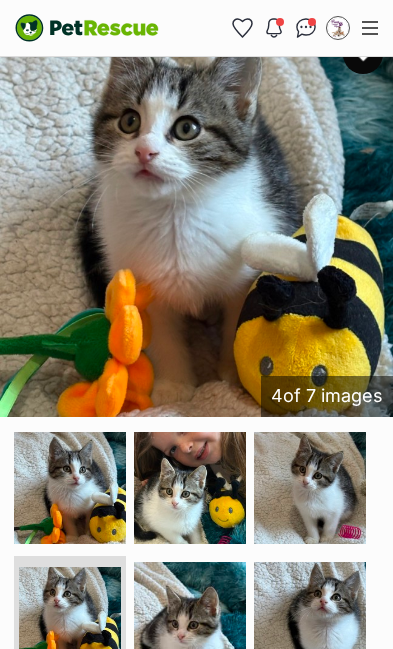 click at bounding box center [190, 618] 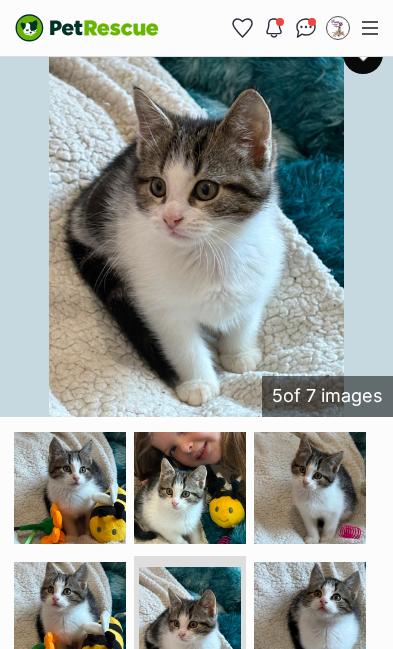 click at bounding box center (310, 618) 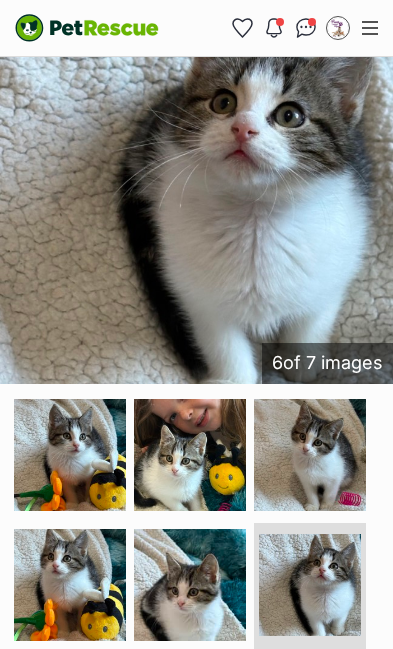 scroll, scrollTop: 1918, scrollLeft: 0, axis: vertical 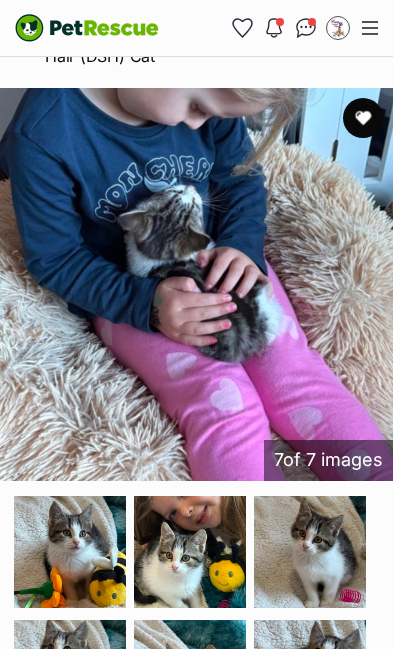 click at bounding box center [70, 552] 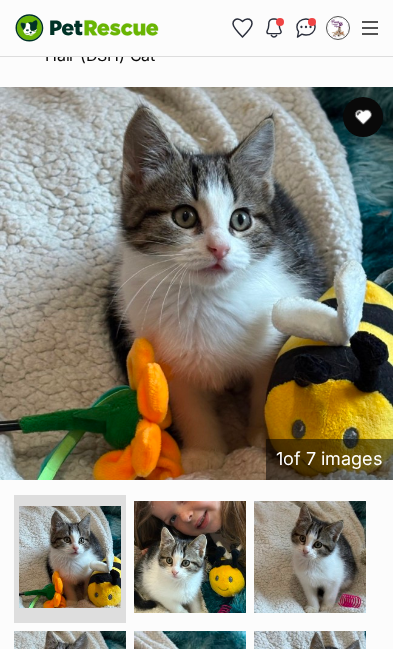 click at bounding box center [190, 557] 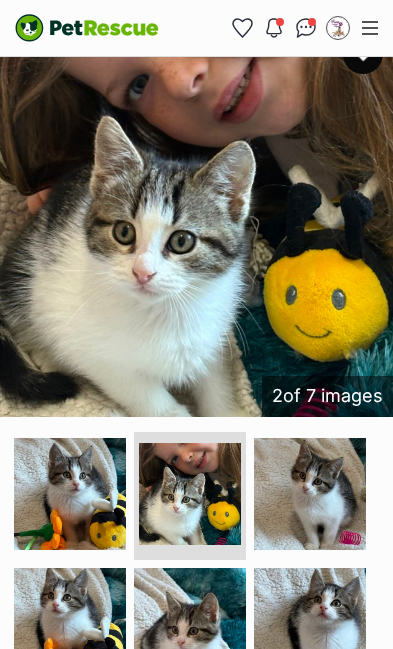 scroll, scrollTop: 1886, scrollLeft: 0, axis: vertical 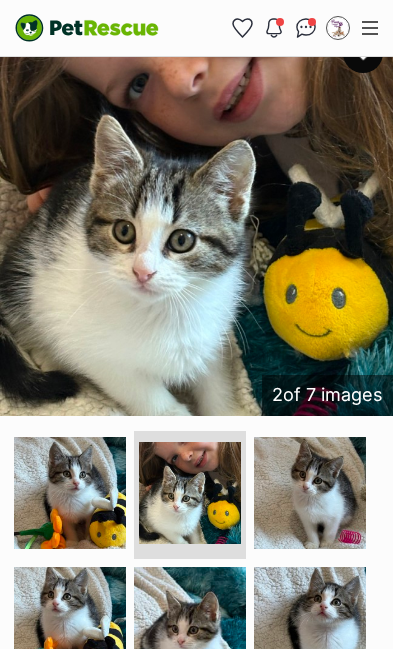 click at bounding box center (70, 623) 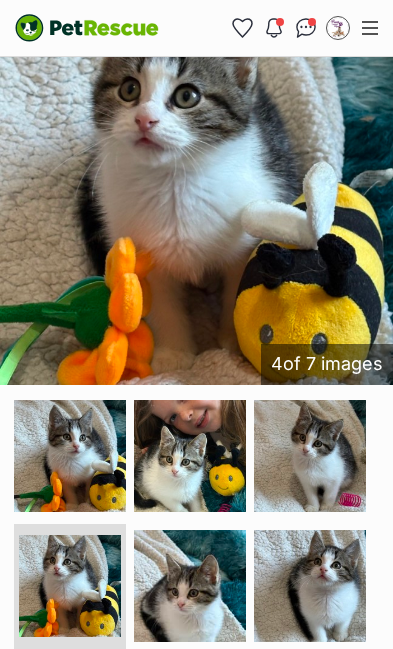 scroll, scrollTop: 1911, scrollLeft: 0, axis: vertical 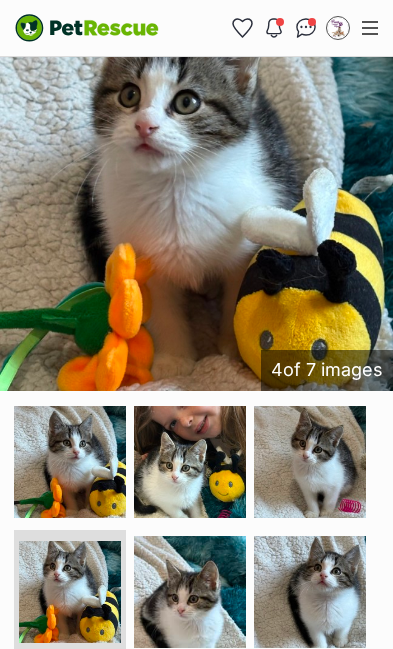 click at bounding box center (70, 462) 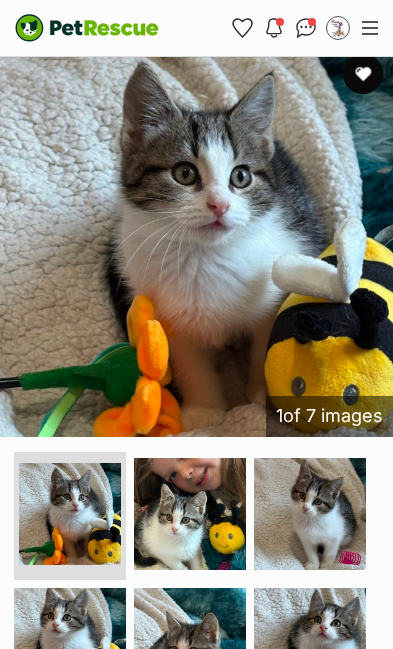 scroll, scrollTop: 1865, scrollLeft: 0, axis: vertical 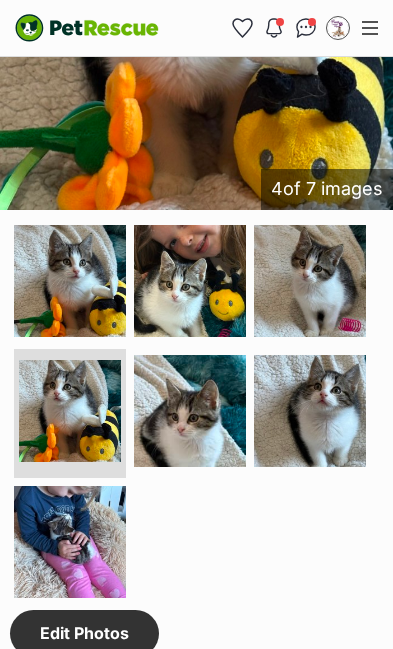 click on "Edit Photos" at bounding box center [84, 633] 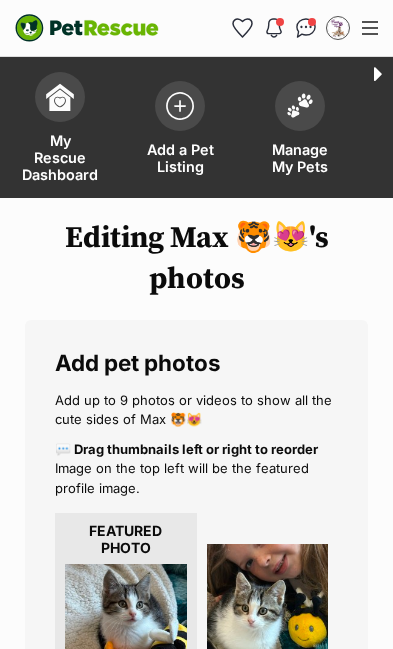 scroll, scrollTop: 0, scrollLeft: 0, axis: both 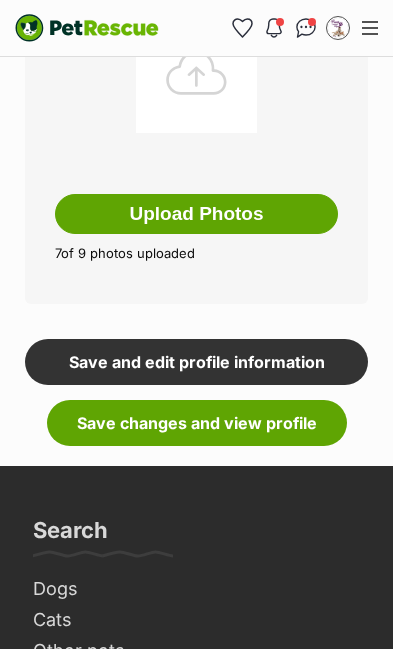 click on "Save changes and view profile" at bounding box center [197, 423] 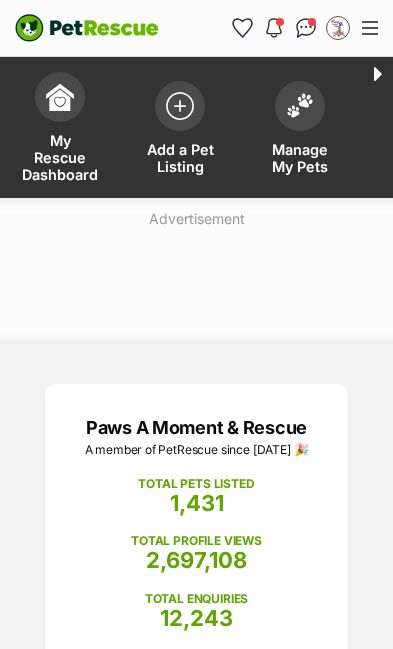 scroll, scrollTop: 0, scrollLeft: 0, axis: both 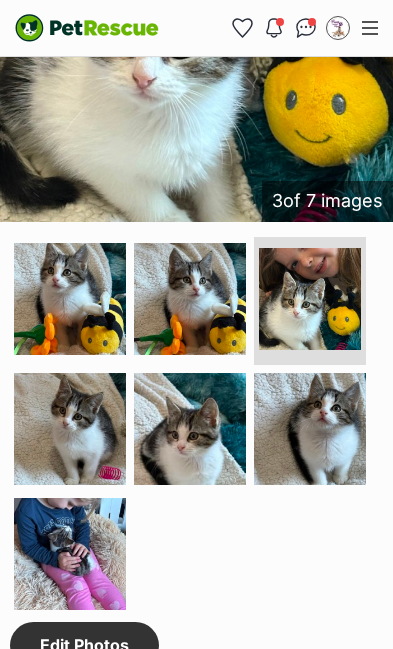 click at bounding box center [190, 429] 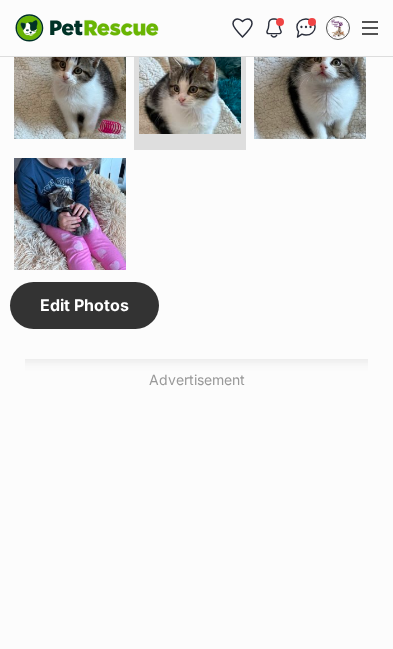 scroll, scrollTop: 2421, scrollLeft: 0, axis: vertical 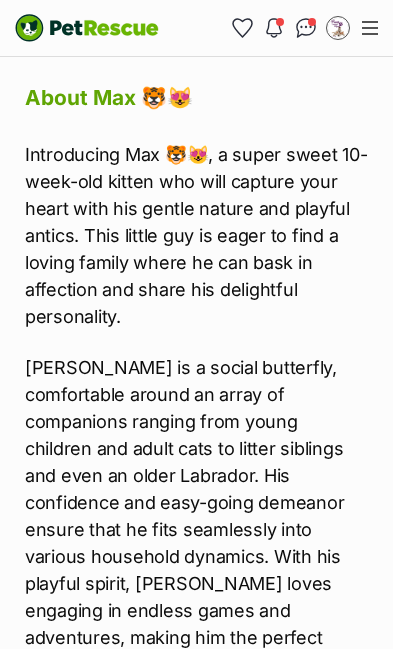 click on "Introducing Max 🐯😻, a super sweet 10-week-old kitten who will capture your heart with his gentle nature and playful antics. This little guy is eager to find a loving family where he can bask in affection and share his delightful personality." at bounding box center (196, 235) 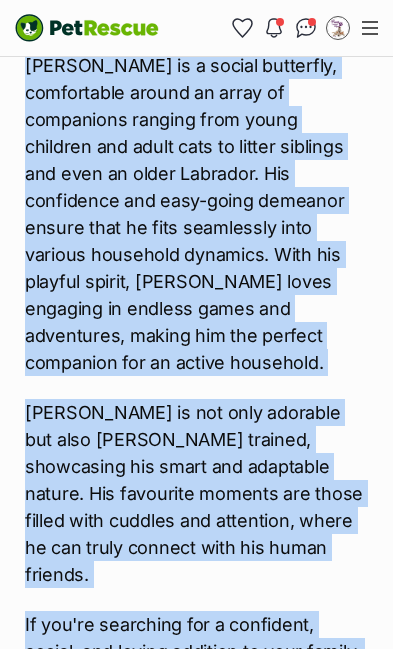 scroll, scrollTop: 4576, scrollLeft: 0, axis: vertical 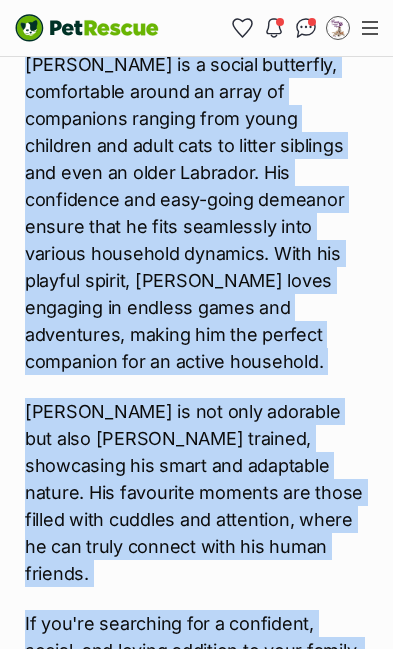 copy on "Introducing Max 🐯😻, a super sweet 10-week-old kitten who will capture your heart with his gentle nature and playful antics. This little guy is eager to find a loving family where he can bask in affection and share his delightful personality.
Max is a social butterfly, comfortable around an array of companions ranging from young children and adult cats to litter siblings and even an older Labrador. His confidence and easy-going demeanor ensure that he fits seamlessly into various household dynamics. With his playful spirit, Max loves engaging in endless games and adventures, making him the perfect companion for an active household.
Max is not only adorable but also litter trained, showcasing his smart and adaptable nature. His favourite moments are those filled with cuddles and attention, where he can truly connect with his human friends.
If you're searching for a confident, social, and loving addition to your family, Max is eager to meet you. From his tiny paw prints to his gentle purrs, Max 🐯😻 is re..." 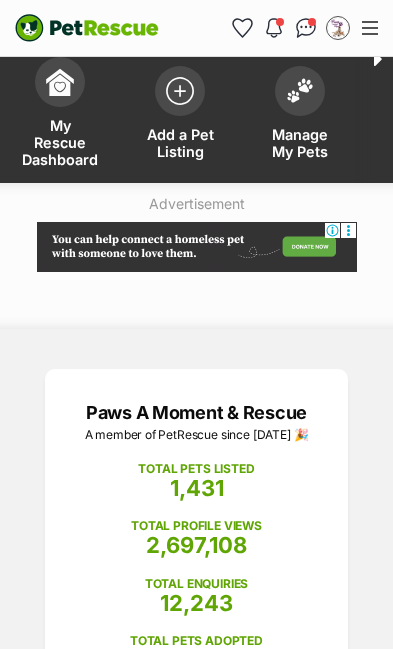 scroll, scrollTop: 0, scrollLeft: 0, axis: both 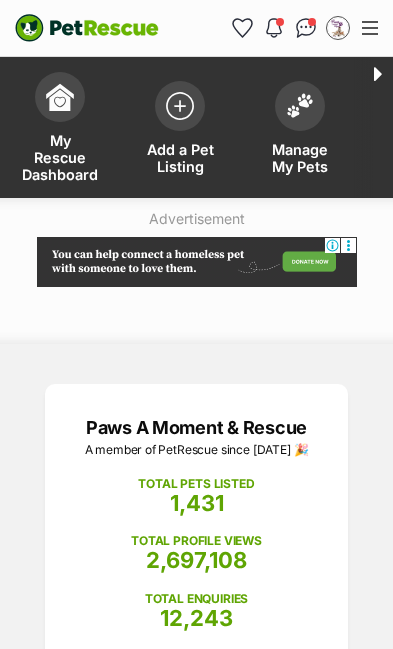 click at bounding box center [300, 106] 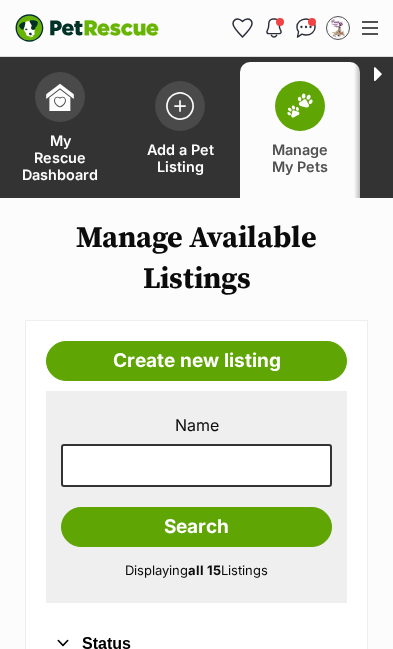 scroll, scrollTop: 0, scrollLeft: 0, axis: both 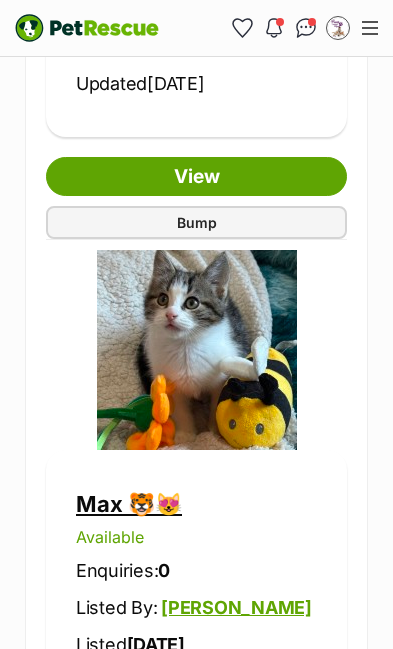 click on "View" at bounding box center [196, 775] 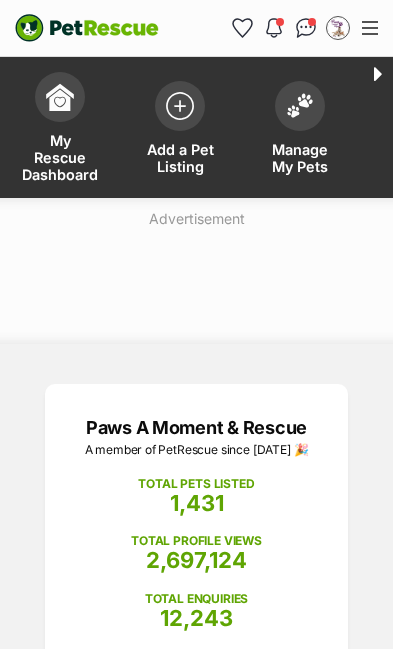 scroll, scrollTop: 0, scrollLeft: 0, axis: both 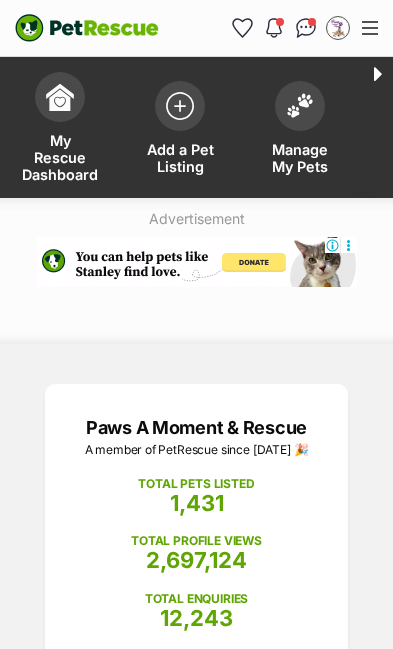 click at bounding box center (180, 106) 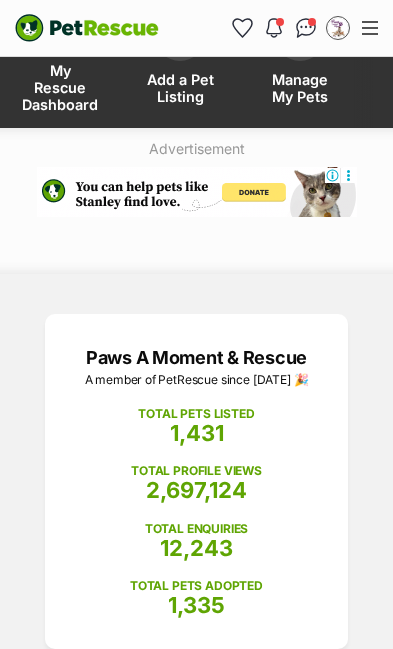scroll, scrollTop: 0, scrollLeft: 0, axis: both 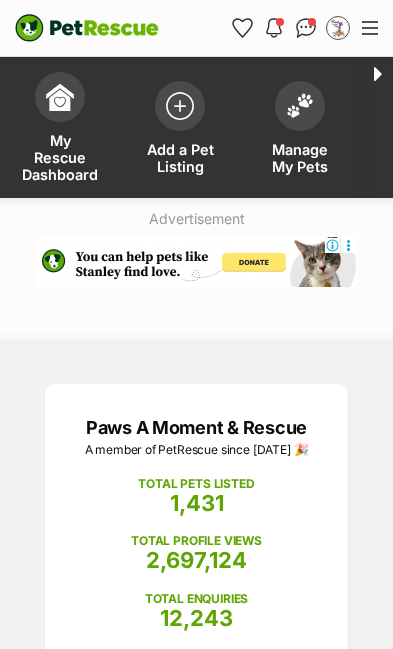 click at bounding box center [180, 106] 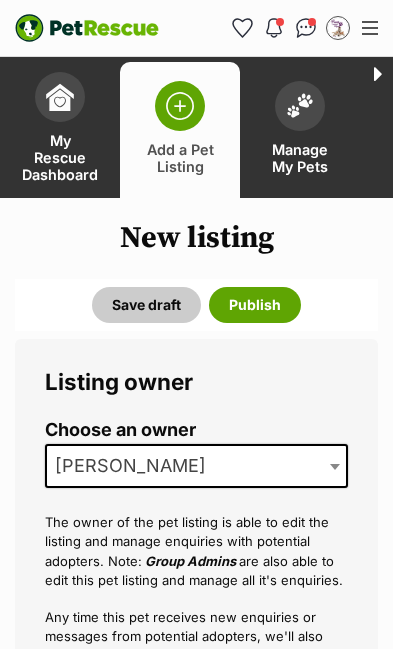 scroll, scrollTop: 0, scrollLeft: 0, axis: both 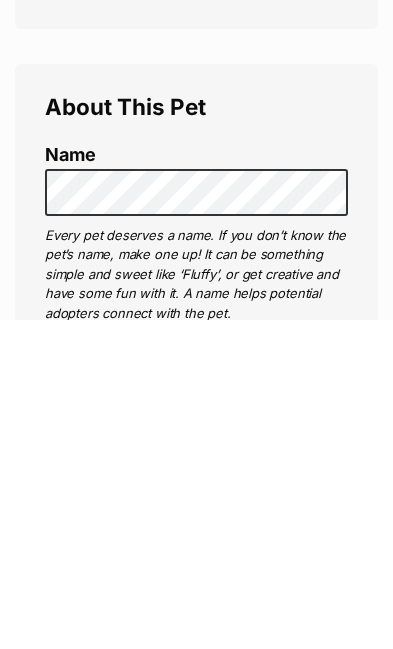click at bounding box center (337, 709) 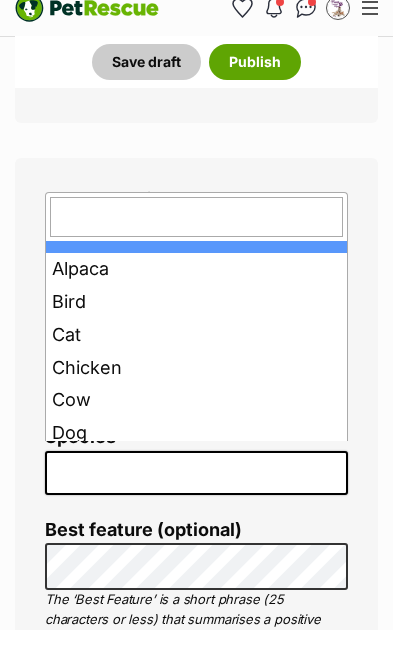 click on "Listing owner Choose an owner Joanna Waugh
The owner of the pet listing is able to edit the listing and manage enquiries with potential adopters. Note:
Group Admins
are also able to edit this pet listing and manage all it's enquiries.
Any time this pet receives new enquiries or messages from potential adopters, we'll also send you an email notification. Members can opt out of receiving these emails via their
notification settings .
About This Pet Name
Henlo there, it looks like you might be using the pet name field to indicate that this pet is now on hold - we recommend updating the status to on hold from the listing page instead!
Every pet deserves a name. If you don’t know the pet’s name, make one up! It can be something simple and sweet like ‘Fluffy’, or get creative and have some fun with it. A name helps potential adopters connect with the pet.
Species
Best feature (optional)
Personality 8000  characters remaining
for more tips and our" at bounding box center (196, 3995) 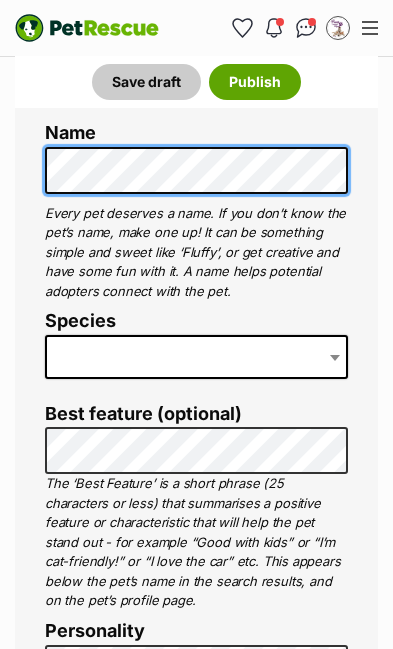 scroll, scrollTop: 716, scrollLeft: 0, axis: vertical 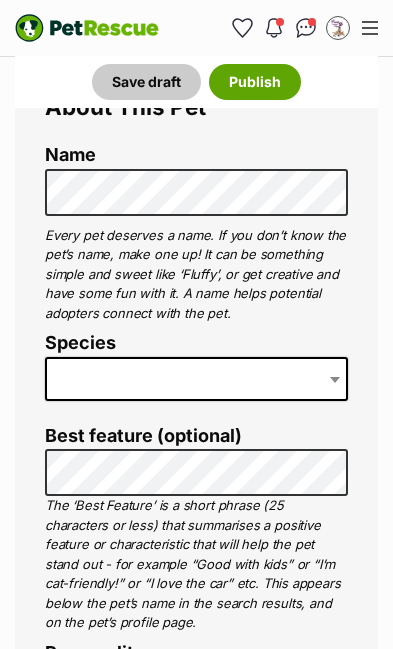 click at bounding box center [196, 379] 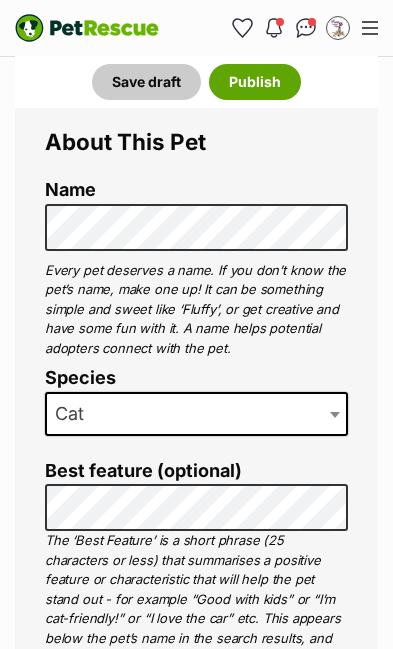 scroll, scrollTop: 680, scrollLeft: 0, axis: vertical 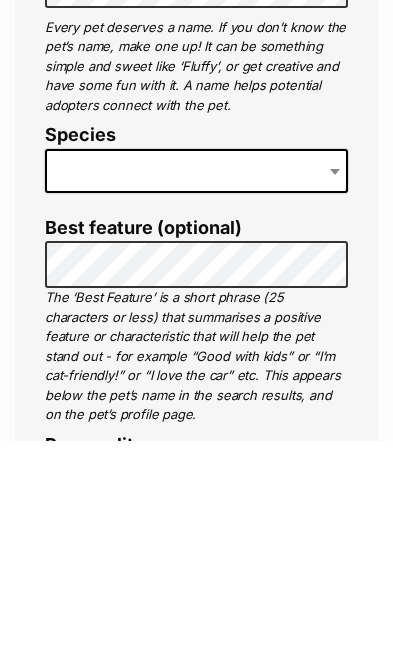 click at bounding box center (196, 379) 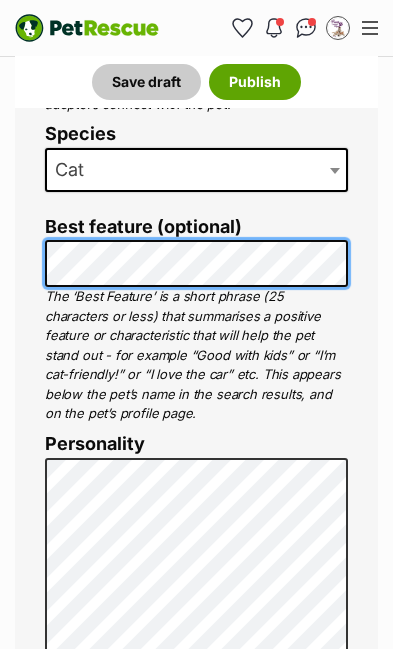 scroll, scrollTop: 924, scrollLeft: 0, axis: vertical 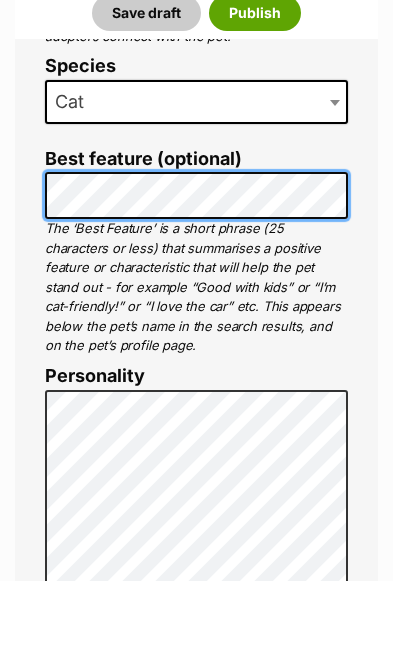 click on "Save draft" at bounding box center [146, 82] 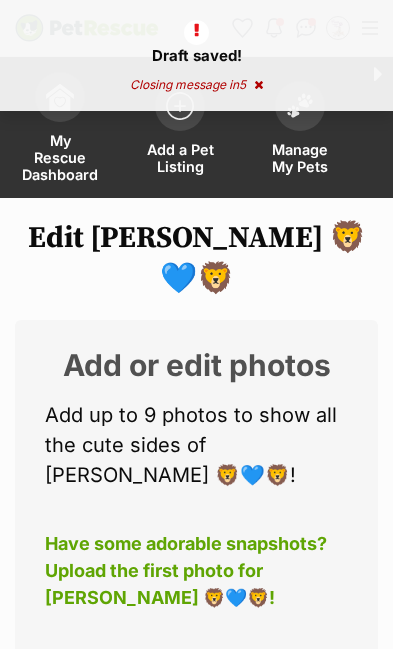 select 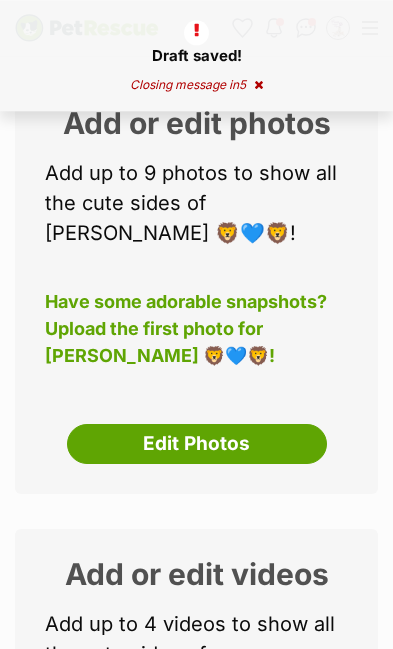 scroll, scrollTop: 0, scrollLeft: 0, axis: both 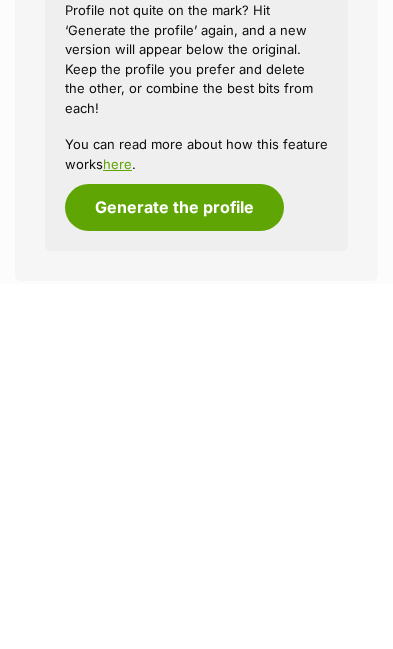 click at bounding box center [201, 795] 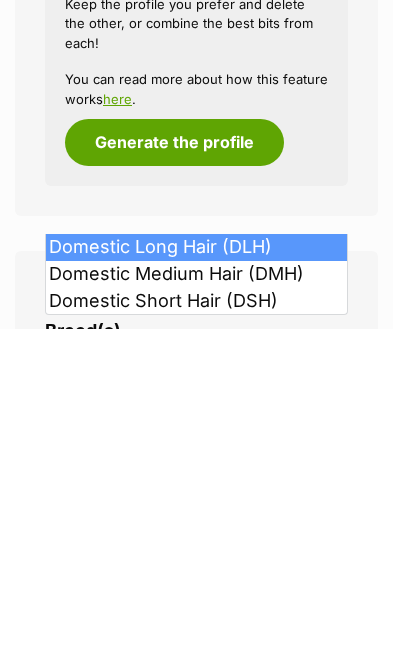 type on "dom" 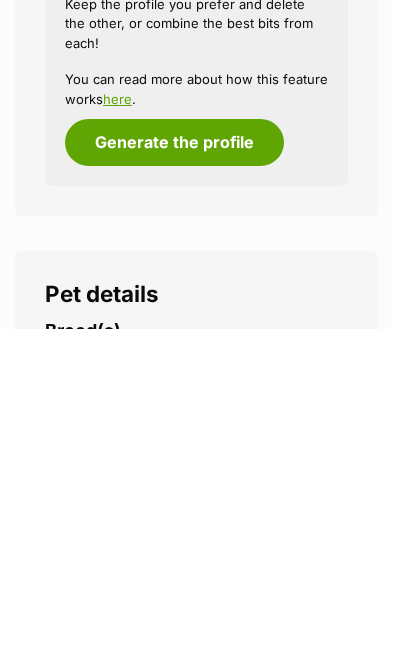 scroll, scrollTop: 3558, scrollLeft: 0, axis: vertical 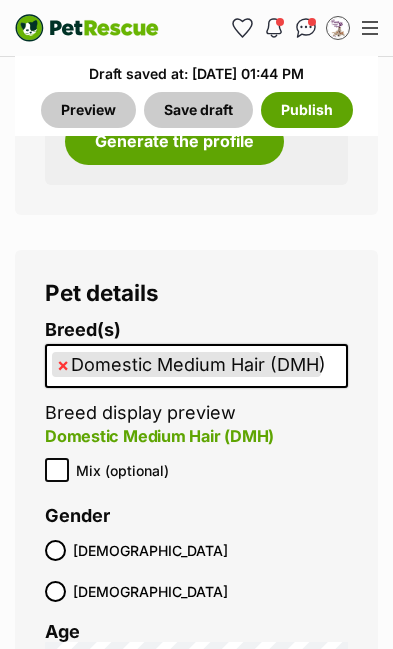 click at bounding box center [55, 550] 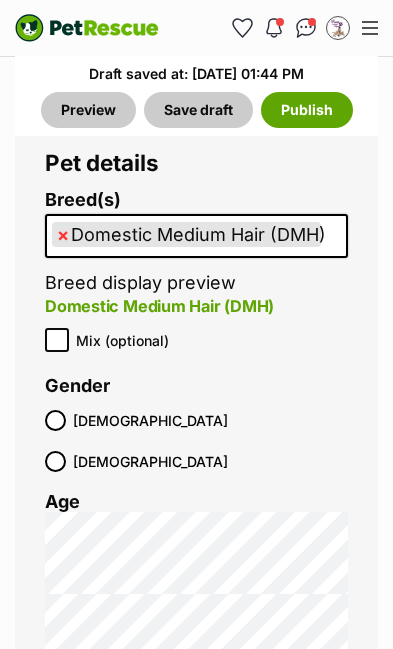 scroll, scrollTop: 3738, scrollLeft: 0, axis: vertical 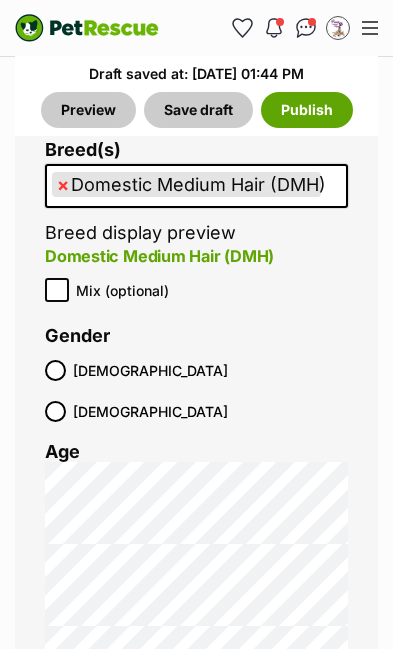 click at bounding box center (140, 738) 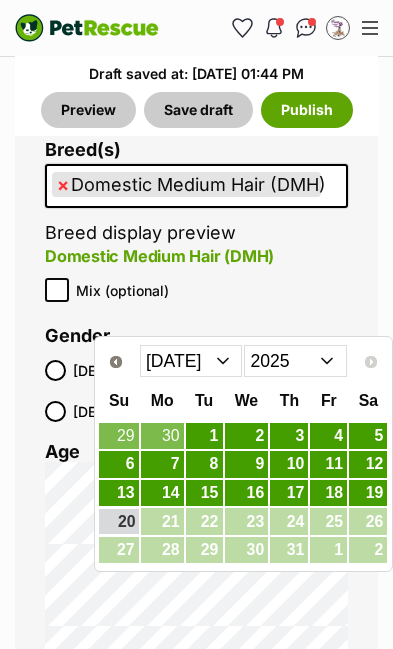 click on "Jan Feb Mar Apr May Jun Jul" at bounding box center [191, 361] 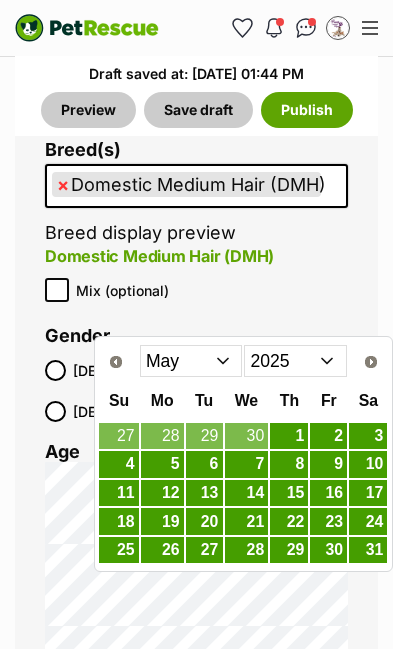 click on "11" at bounding box center [118, 493] 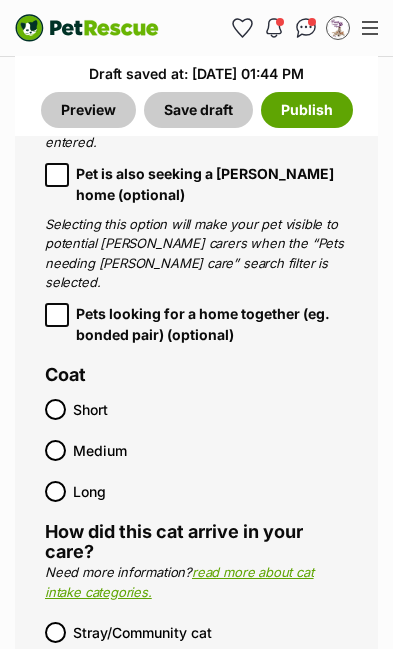 click on "Stray/Community cat" at bounding box center (191, 632) 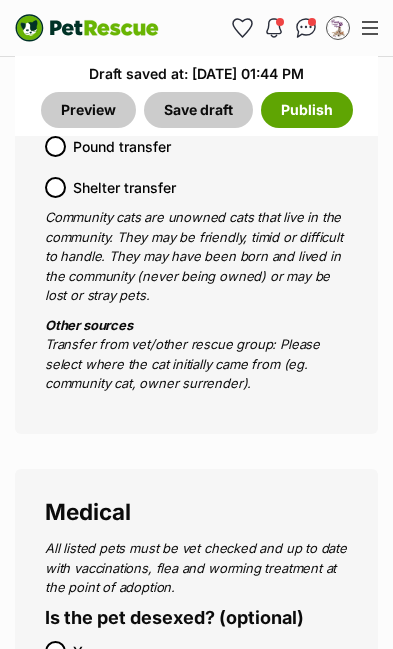 click at bounding box center [55, 651] 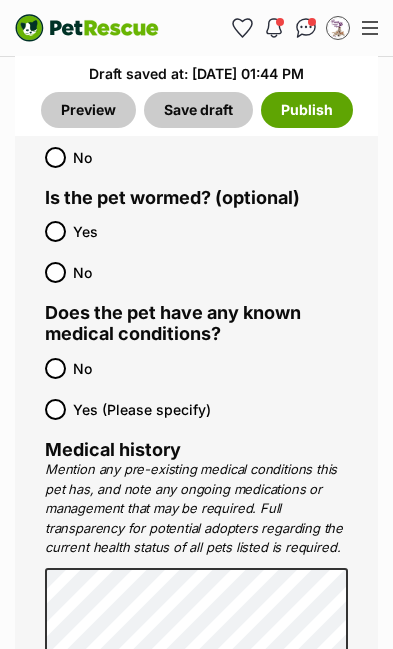 scroll, scrollTop: 5843, scrollLeft: 0, axis: vertical 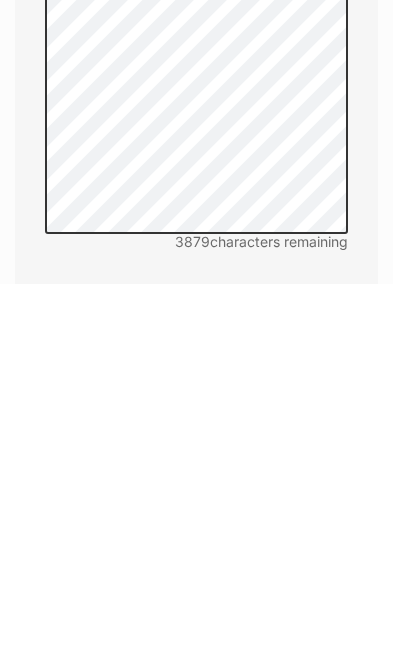 click at bounding box center [196, 838] 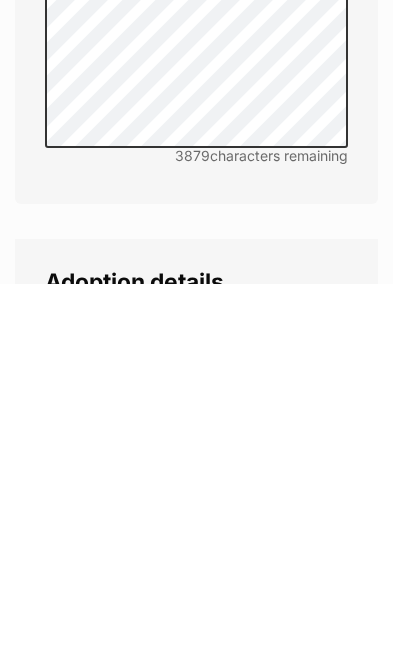 type on "Y" 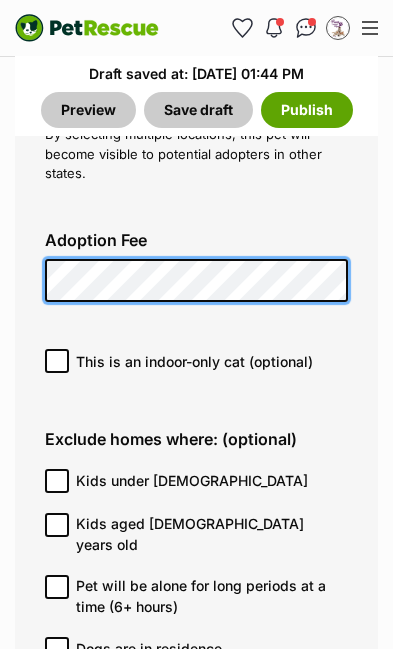 scroll, scrollTop: 7668, scrollLeft: 0, axis: vertical 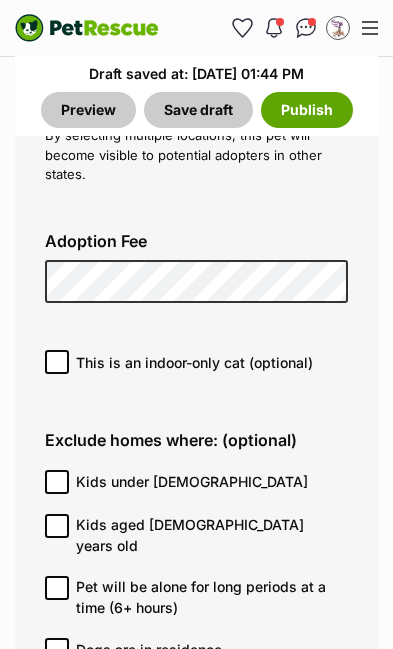 click on "Kids under 5 years old" at bounding box center (57, 482) 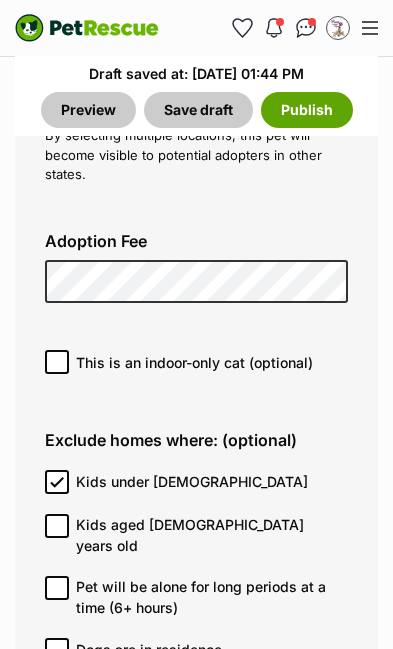 scroll, scrollTop: 7669, scrollLeft: 0, axis: vertical 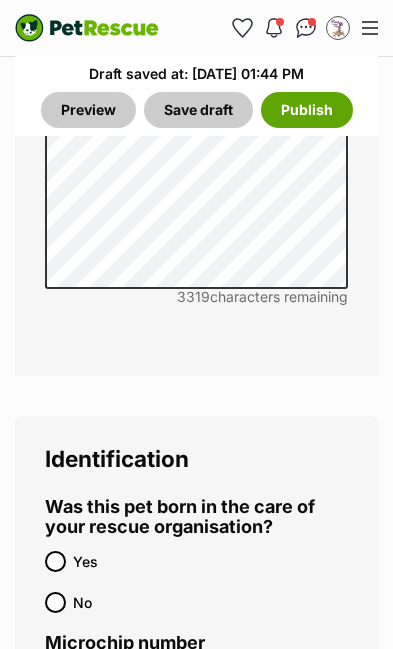 click on "No" at bounding box center (55, 602) 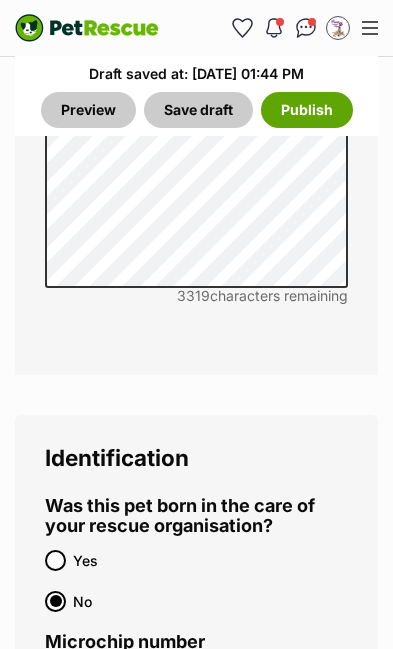 click on "Microchip number" at bounding box center (196, 678) 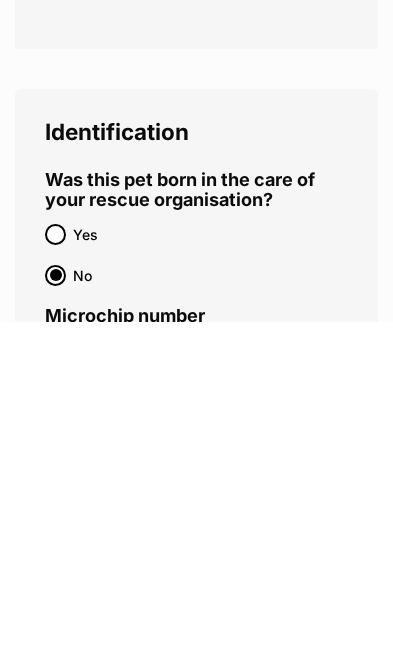 scroll, scrollTop: 8937, scrollLeft: 0, axis: vertical 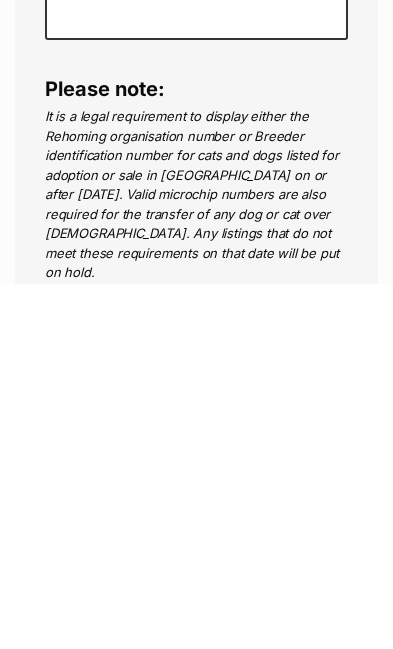 type on "991003002194174" 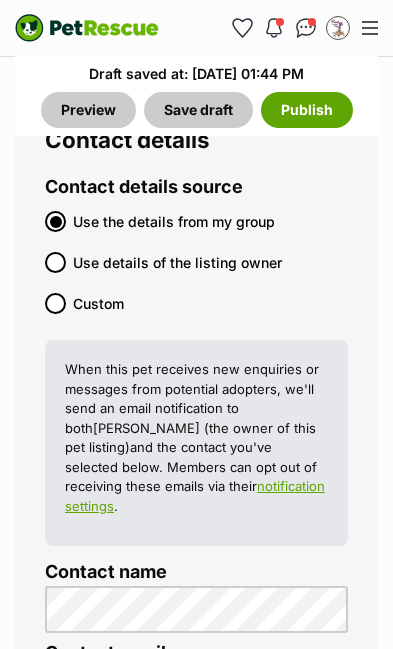 click on "Email" at bounding box center [55, 927] 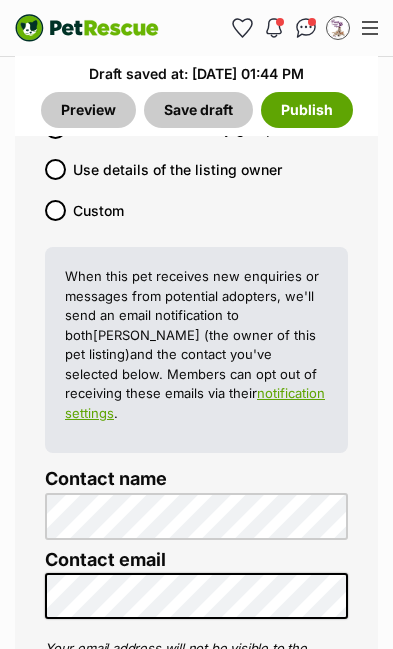 click on "Show preferred contact method only (optional)" at bounding box center [57, 929] 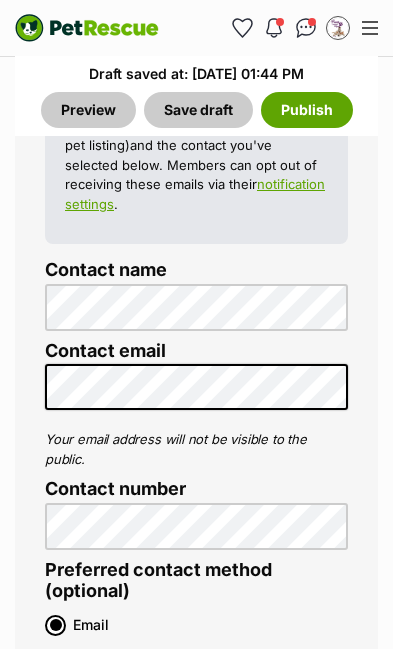 scroll, scrollTop: 10611, scrollLeft: 0, axis: vertical 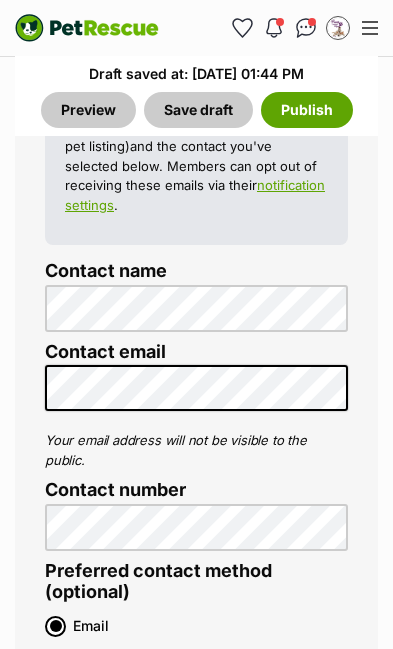 click on "Save draft" at bounding box center (198, 940) 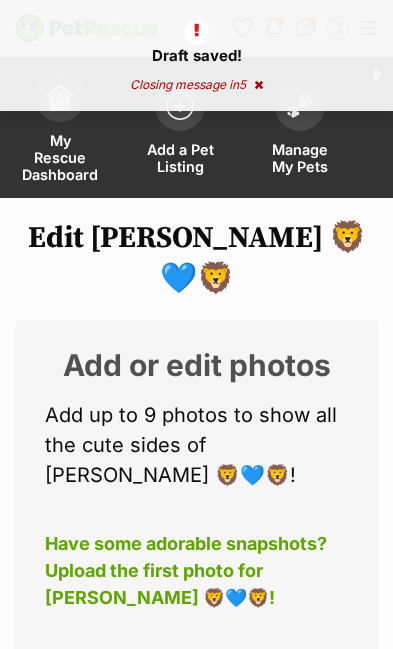 scroll, scrollTop: 0, scrollLeft: 0, axis: both 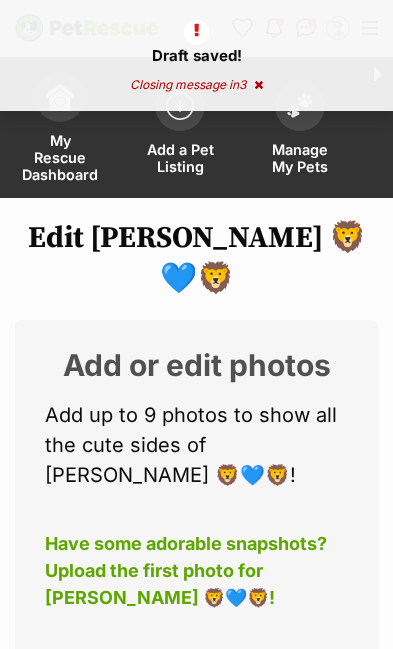 click on "Edit Photos" at bounding box center (197, 686) 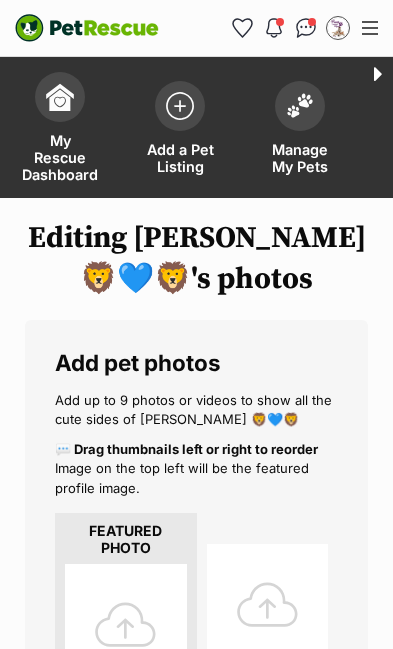 scroll, scrollTop: 0, scrollLeft: 0, axis: both 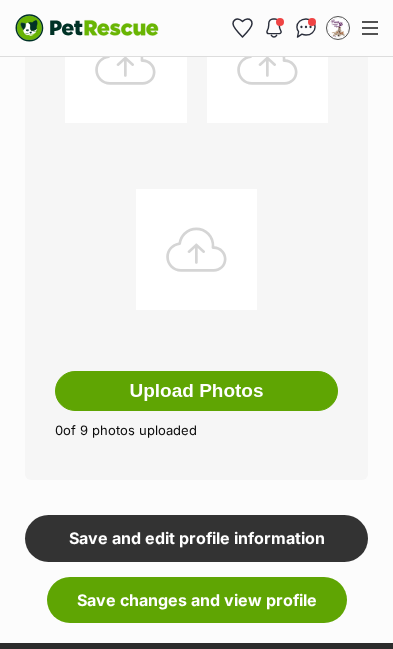 click on "Upload Photos" at bounding box center [196, 391] 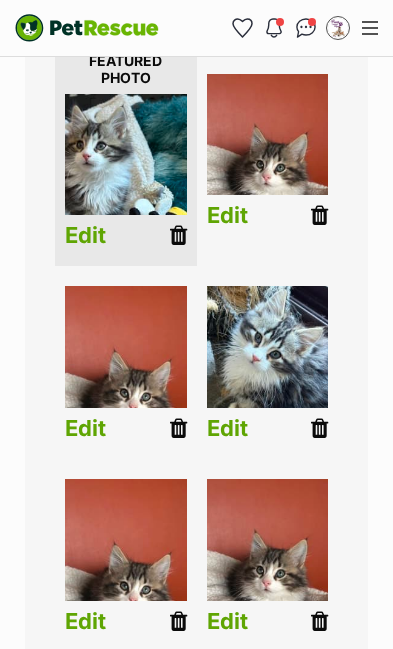 scroll, scrollTop: 471, scrollLeft: 0, axis: vertical 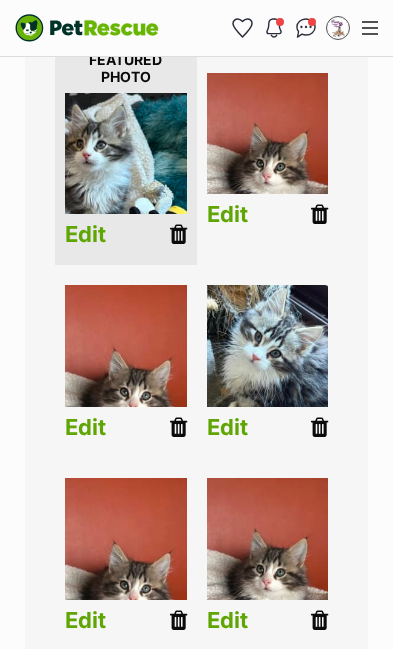 click at bounding box center (178, 620) 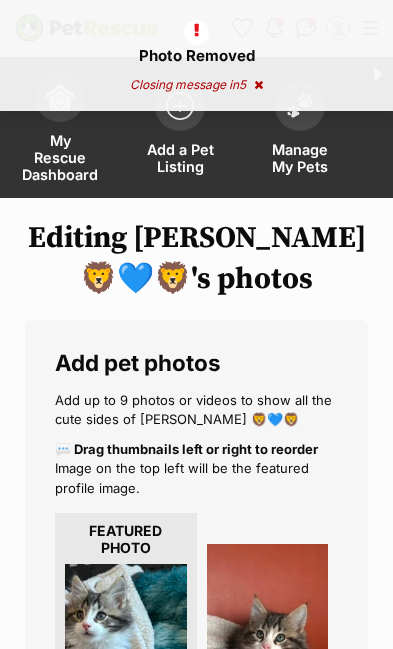 scroll, scrollTop: 0, scrollLeft: 0, axis: both 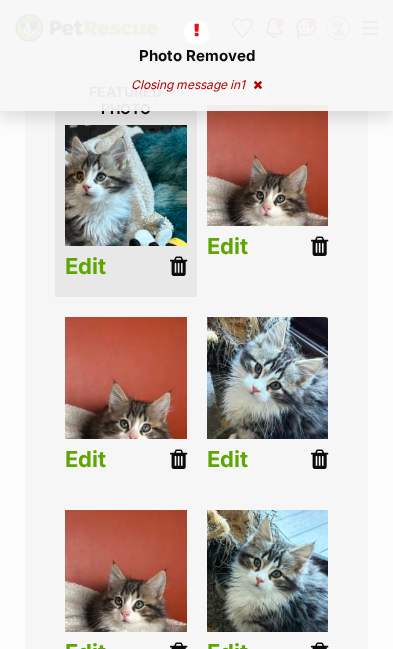 click at bounding box center [178, 652] 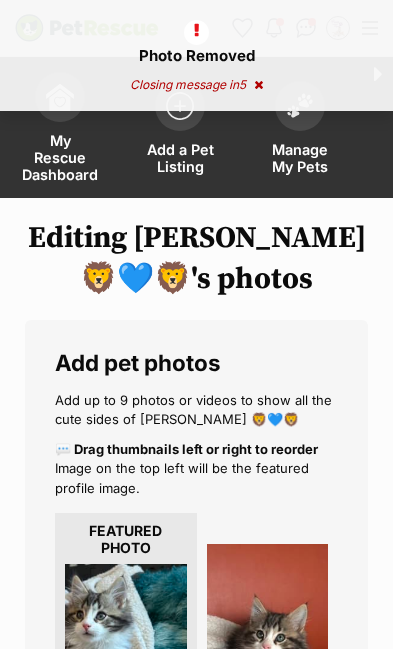 scroll, scrollTop: 0, scrollLeft: 0, axis: both 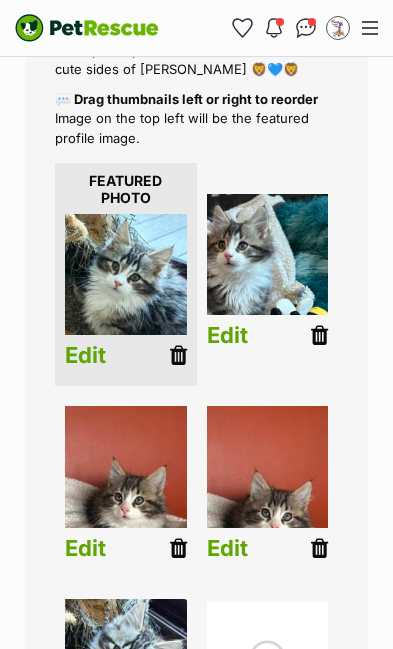 click on "Edit" at bounding box center [227, 335] 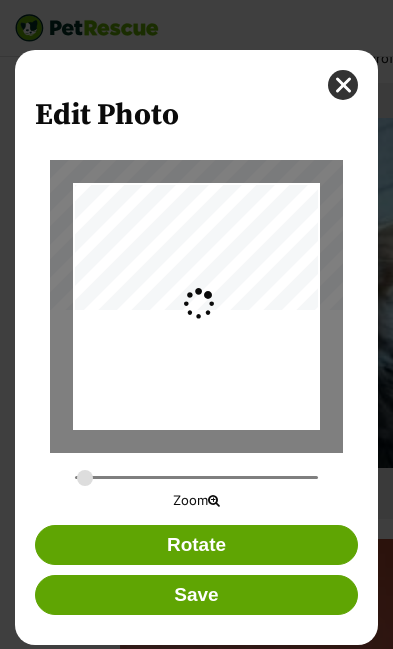 scroll, scrollTop: 0, scrollLeft: 0, axis: both 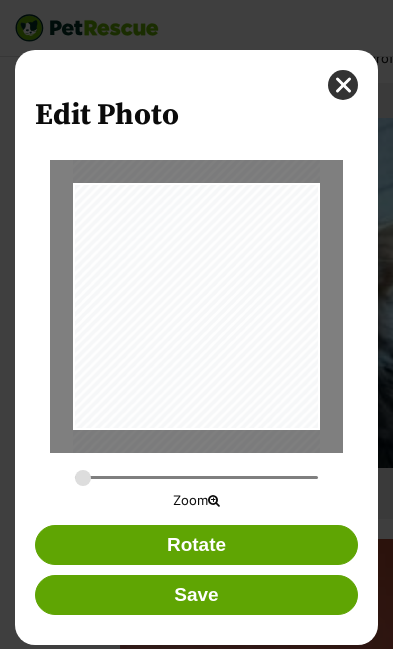 click at bounding box center (343, 85) 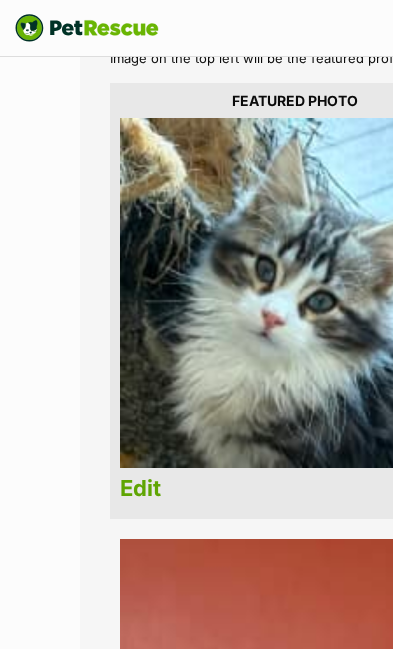 scroll, scrollTop: 350, scrollLeft: 0, axis: vertical 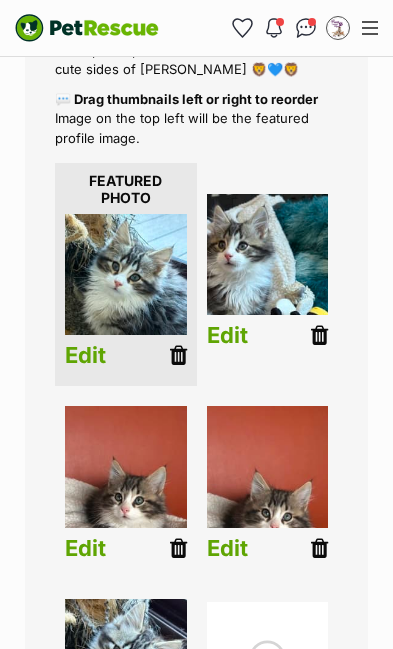 click on "Edit" at bounding box center [85, 548] 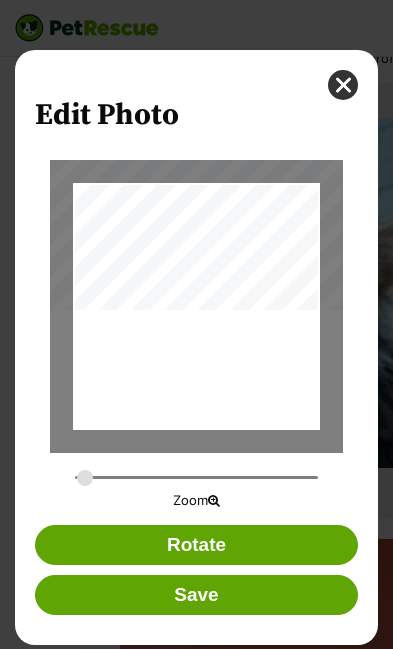 scroll, scrollTop: 0, scrollLeft: 0, axis: both 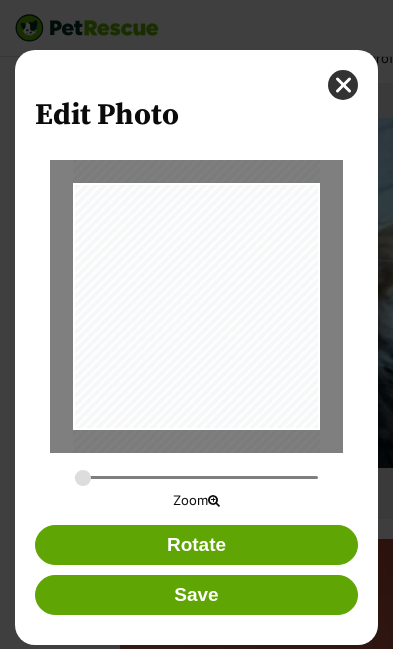 click on "Save" at bounding box center (197, 595) 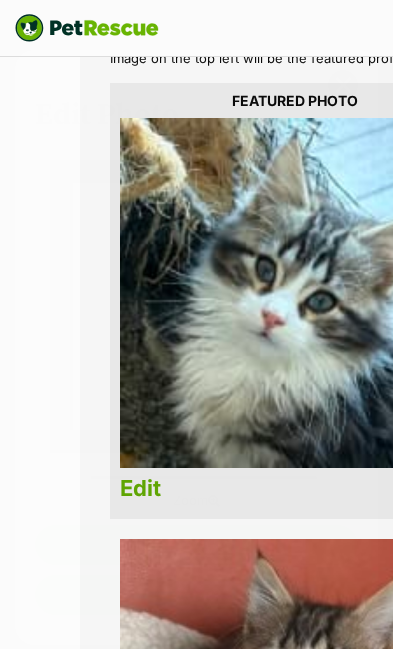 scroll, scrollTop: 350, scrollLeft: 0, axis: vertical 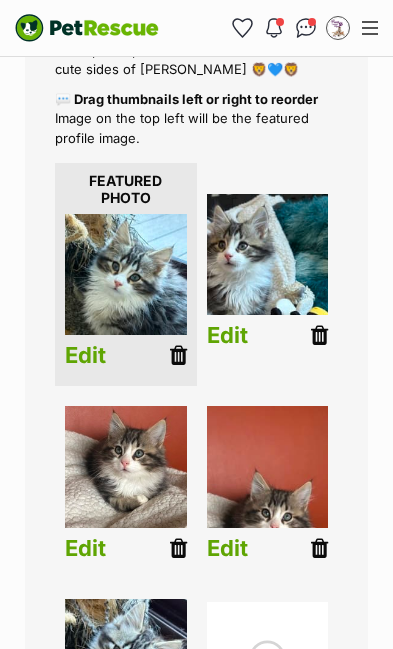 click on "Edit" at bounding box center [227, 548] 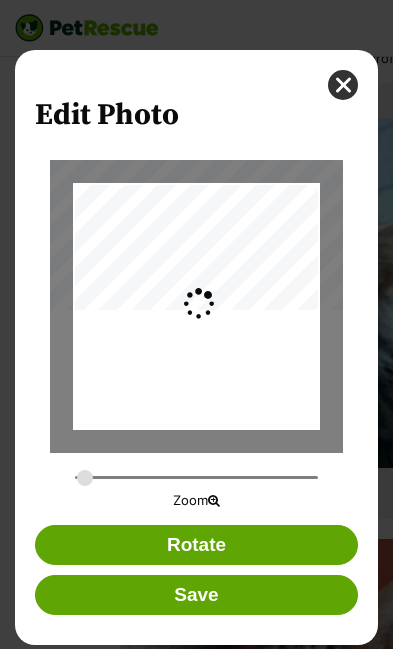 scroll, scrollTop: 0, scrollLeft: 0, axis: both 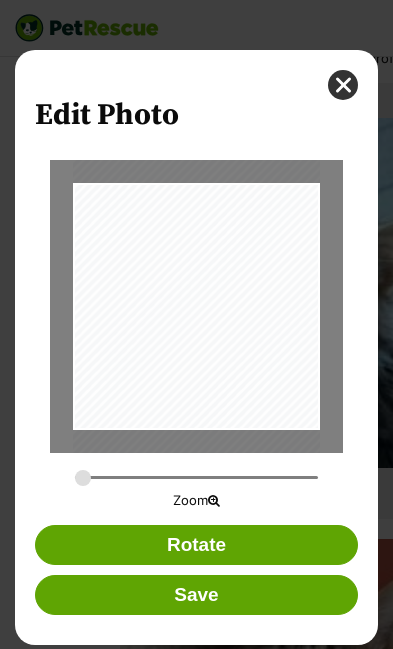 click on "Save" at bounding box center [197, 595] 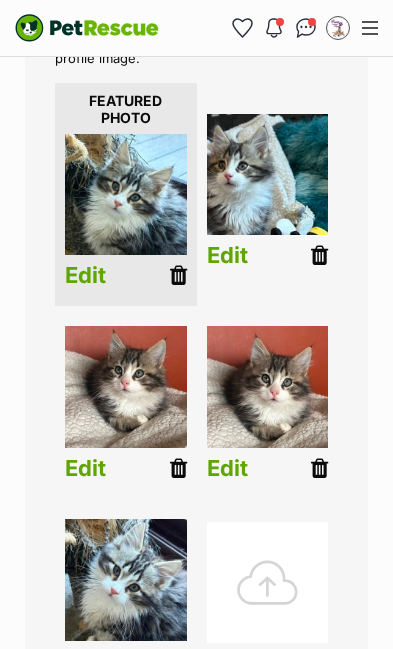 scroll, scrollTop: 431, scrollLeft: 0, axis: vertical 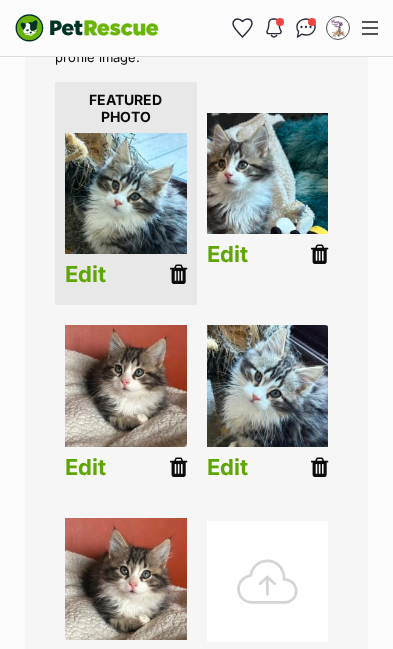 click at bounding box center (319, 254) 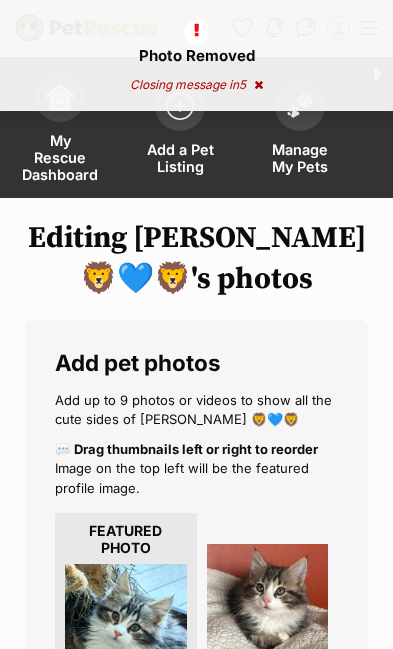 scroll, scrollTop: 0, scrollLeft: 0, axis: both 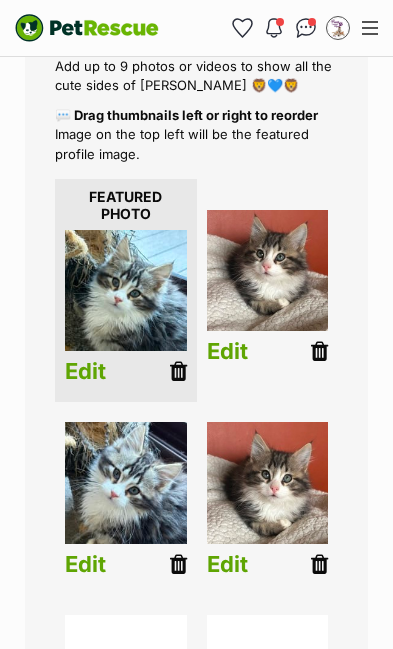 click at bounding box center (178, 564) 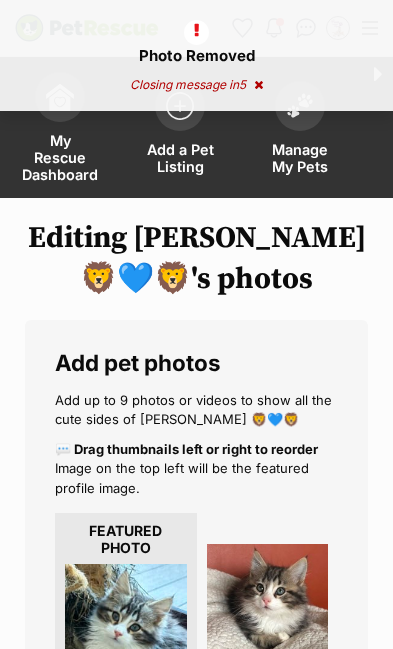 scroll, scrollTop: 0, scrollLeft: 0, axis: both 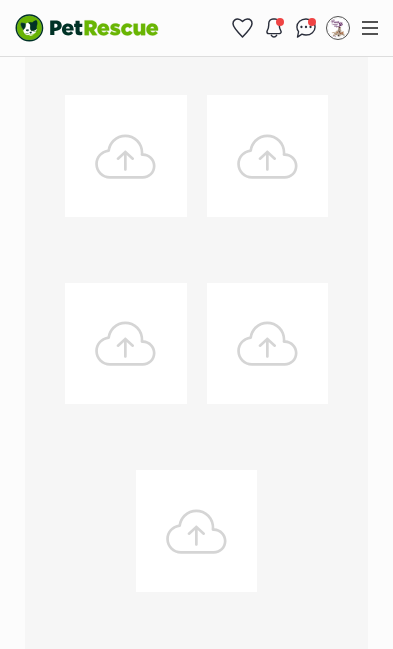 click on "Upload Photos" at bounding box center [196, 673] 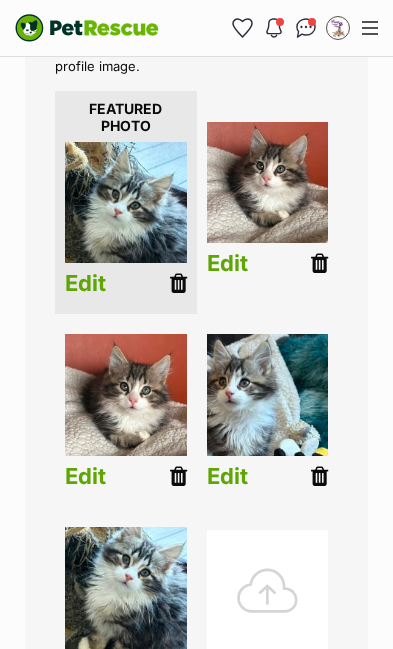 scroll, scrollTop: 421, scrollLeft: 0, axis: vertical 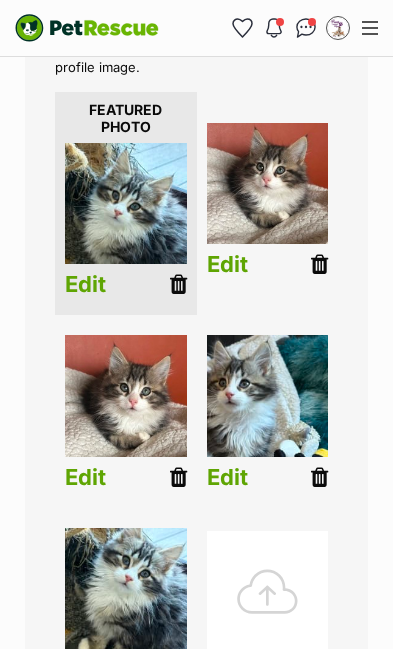 click at bounding box center [126, 396] 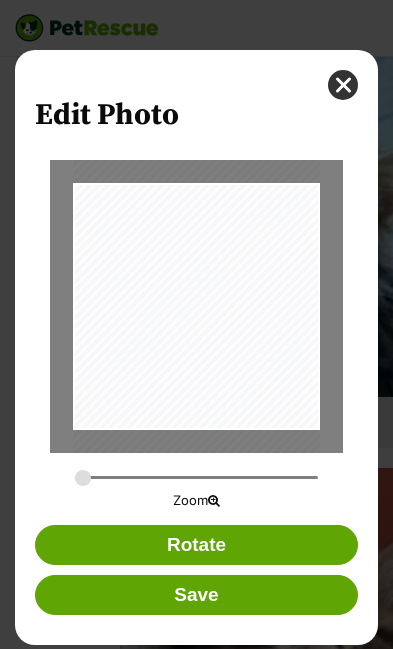 scroll, scrollTop: 0, scrollLeft: 0, axis: both 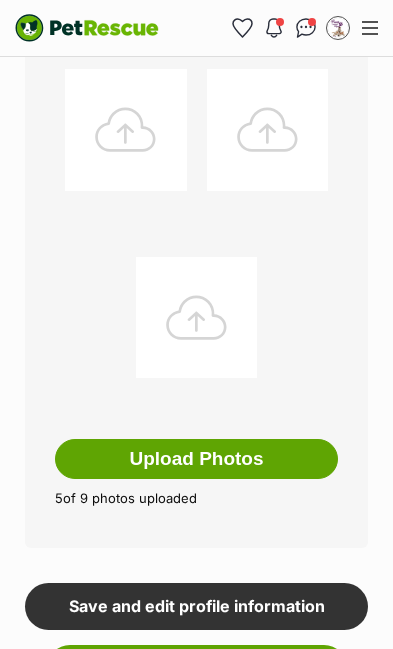 click on "Save changes and view profile" at bounding box center [197, 668] 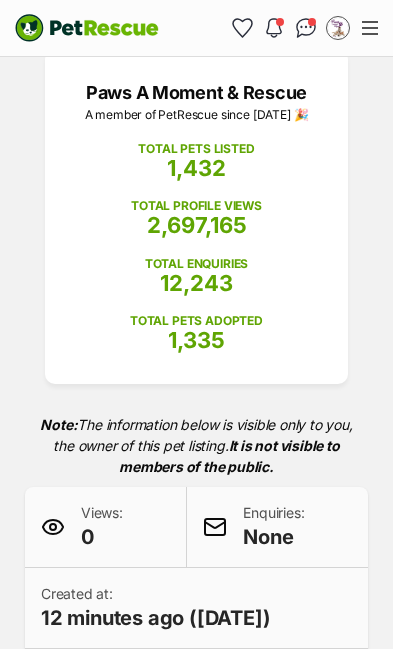 scroll, scrollTop: 392, scrollLeft: 0, axis: vertical 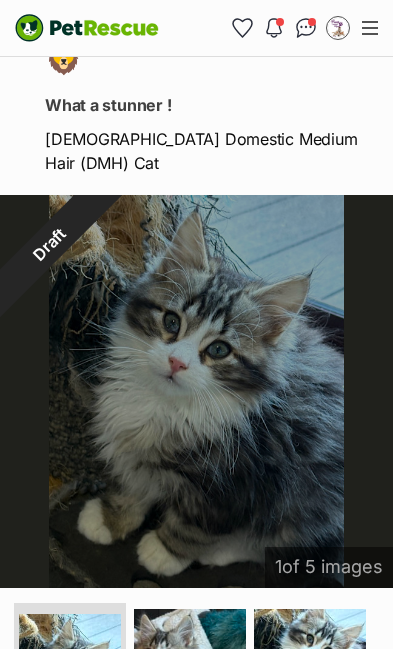 click at bounding box center (190, 665) 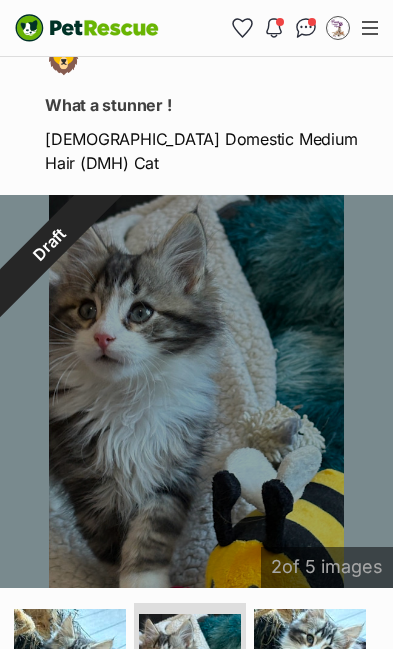 click at bounding box center [310, 665] 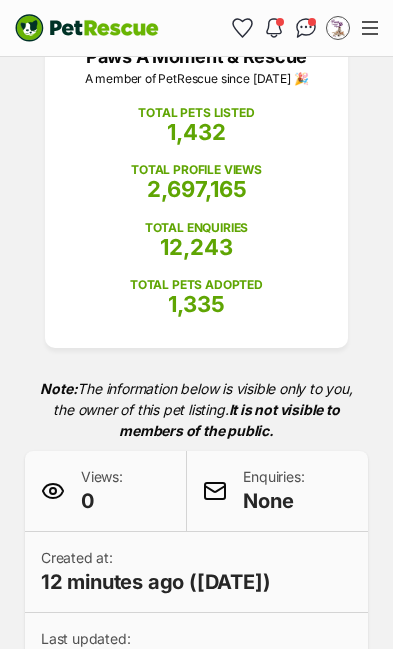 scroll, scrollTop: 307, scrollLeft: 0, axis: vertical 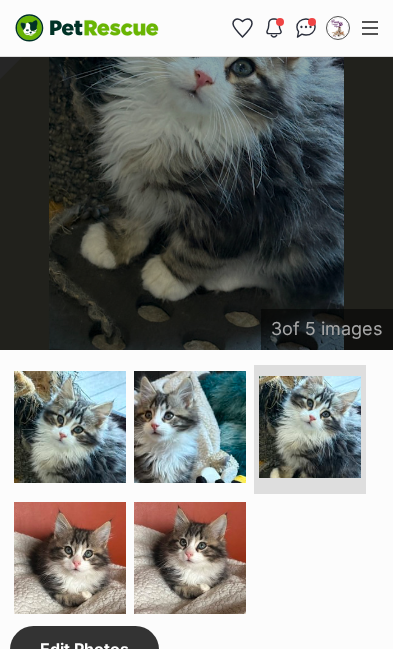 click at bounding box center (310, 427) 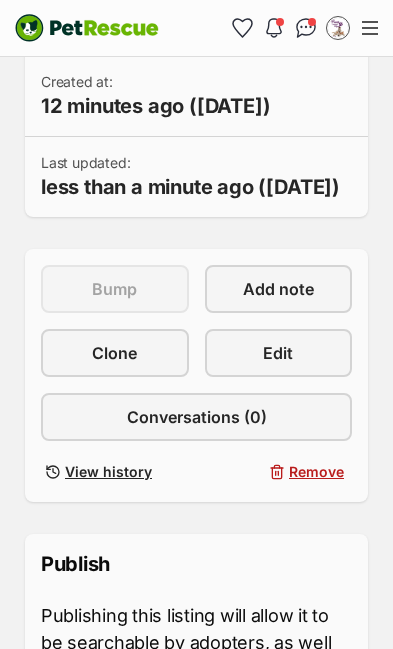 scroll, scrollTop: 861, scrollLeft: 0, axis: vertical 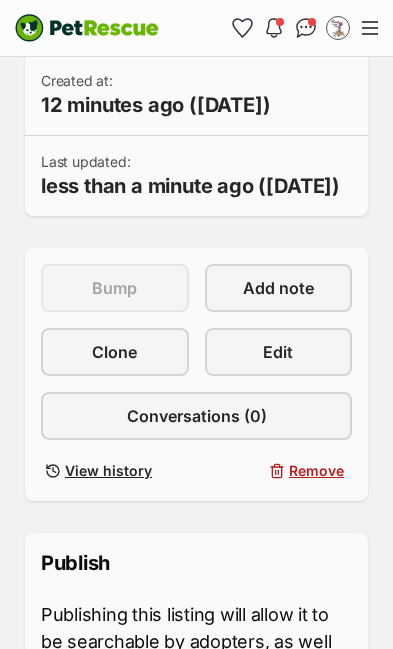 click on "Edit" at bounding box center [279, 352] 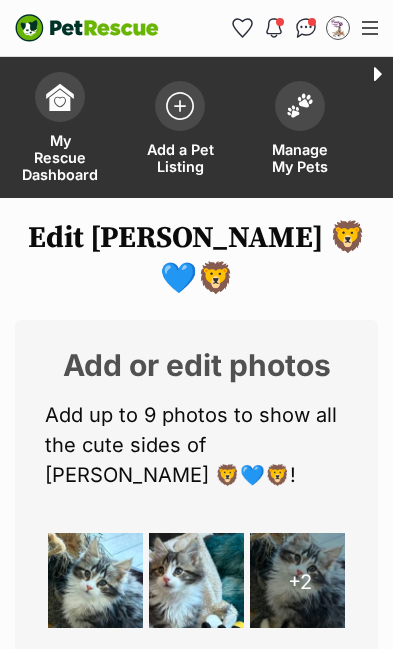 scroll, scrollTop: 189, scrollLeft: 0, axis: vertical 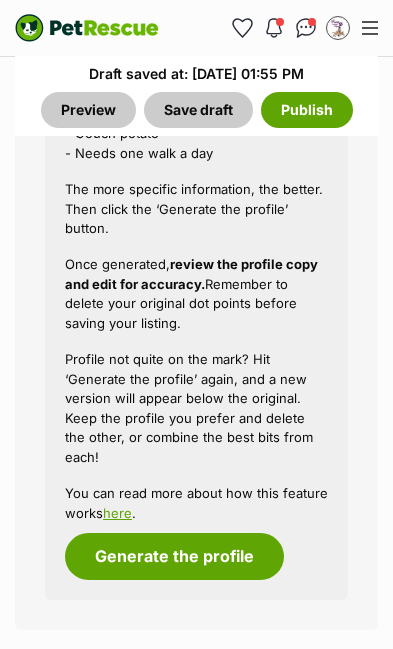 click on "Generate the profile" at bounding box center [174, 556] 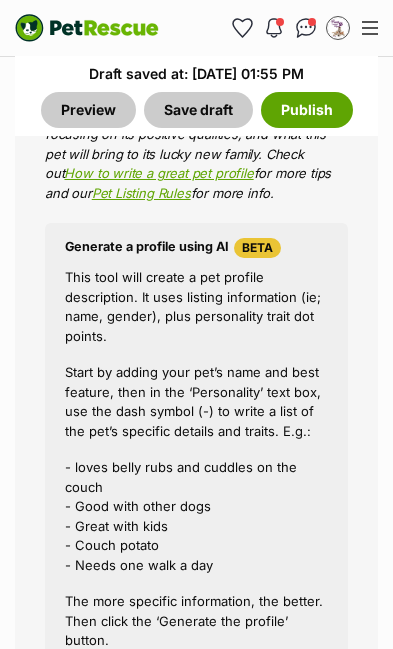 scroll, scrollTop: 2081, scrollLeft: 0, axis: vertical 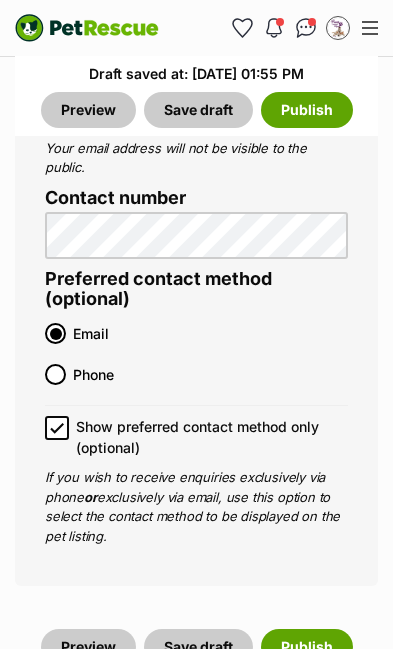 click on "Save draft" at bounding box center (198, 647) 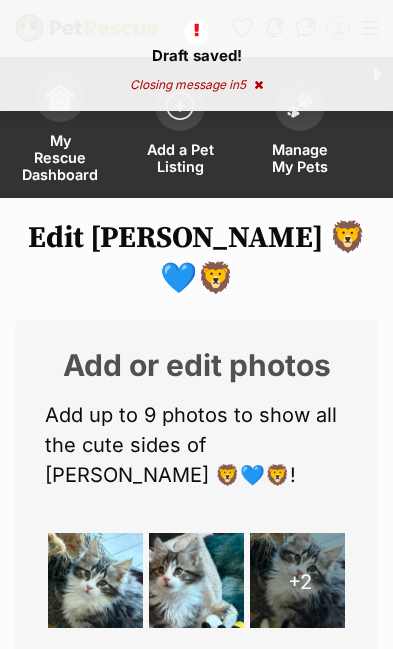 scroll, scrollTop: 0, scrollLeft: 0, axis: both 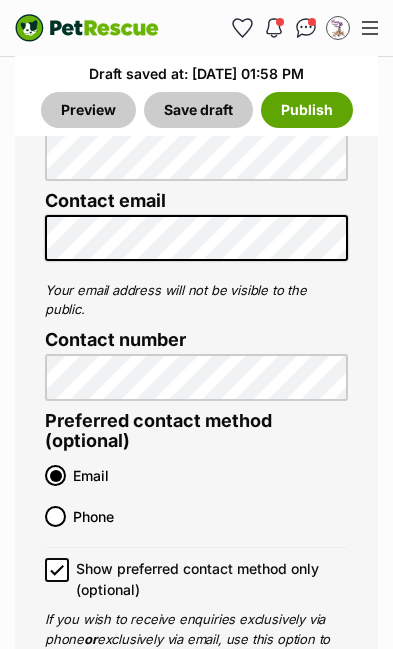 click on "Save draft" at bounding box center (198, 789) 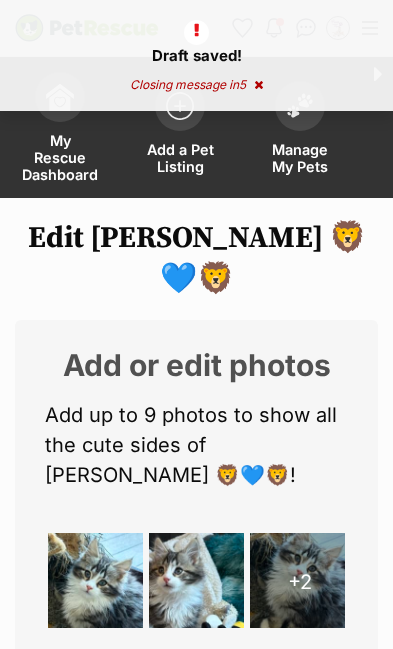 scroll, scrollTop: 0, scrollLeft: 0, axis: both 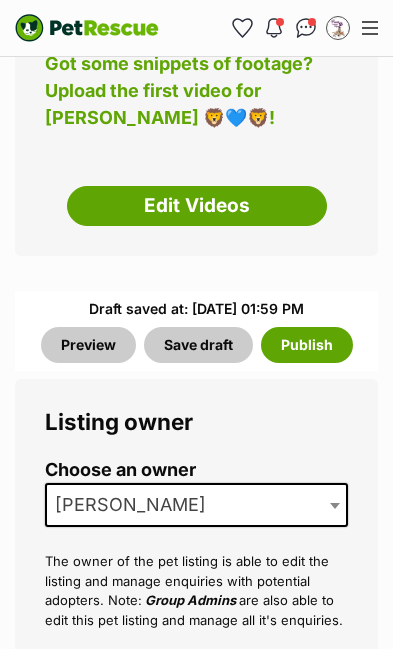 click on "Preview" at bounding box center (88, 345) 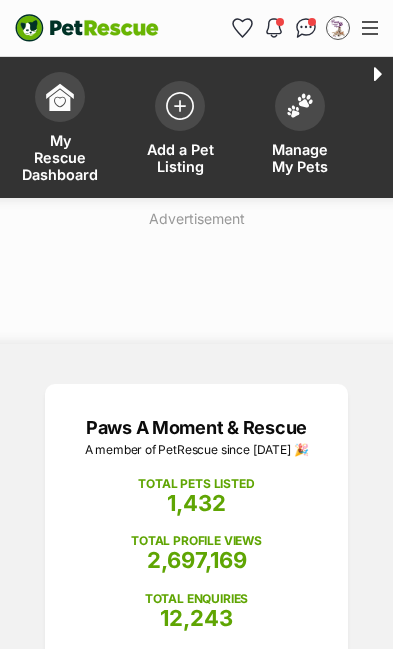 scroll, scrollTop: 45, scrollLeft: 0, axis: vertical 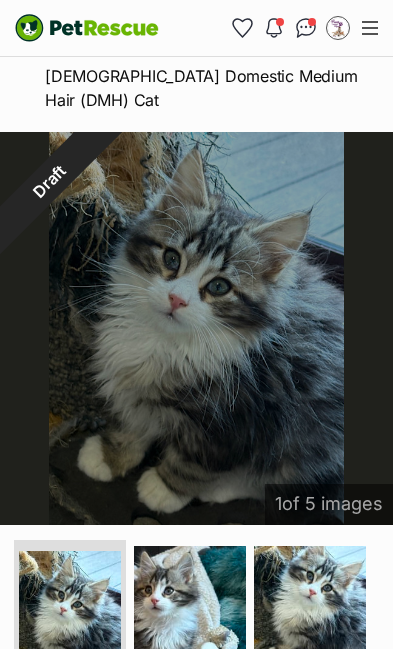 click at bounding box center [190, 602] 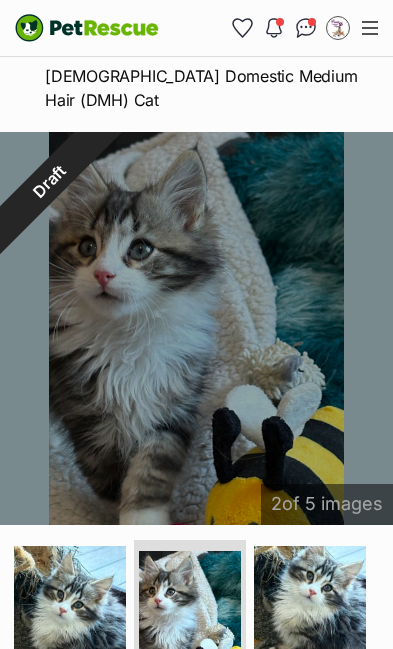 click at bounding box center (310, 602) 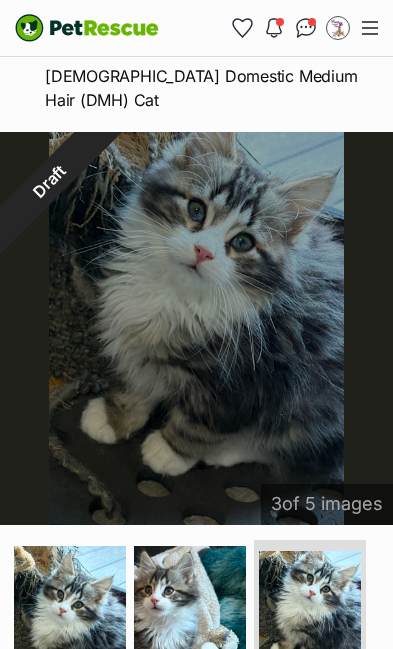 click at bounding box center (70, 602) 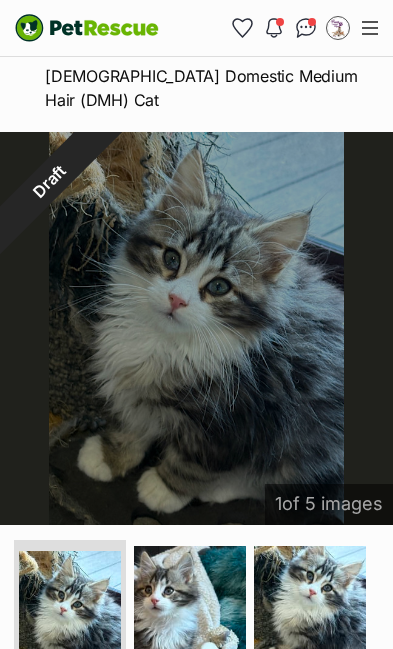 click at bounding box center [310, 602] 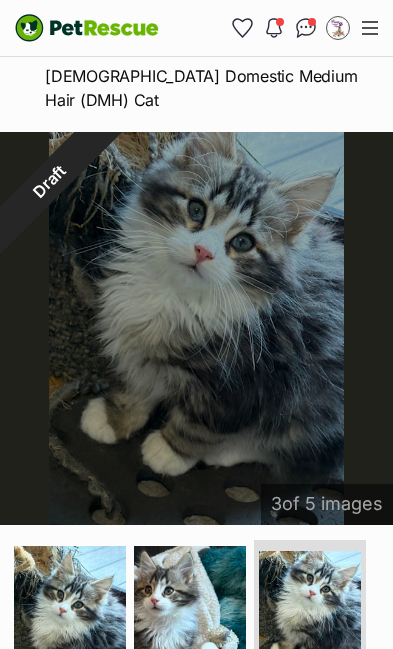 scroll, scrollTop: 0, scrollLeft: 0, axis: both 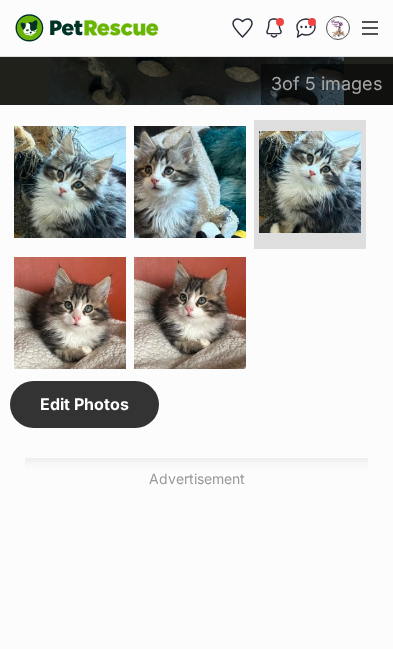 click at bounding box center (190, 182) 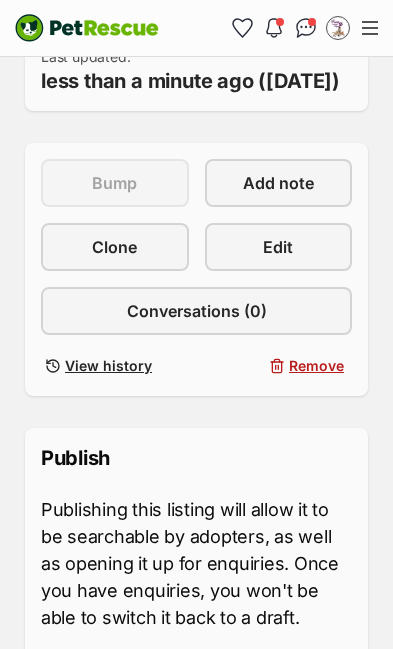 scroll, scrollTop: 872, scrollLeft: 0, axis: vertical 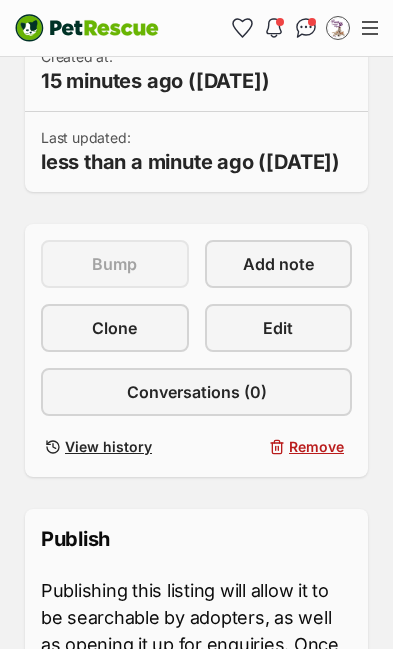 click on "Edit" at bounding box center (279, 328) 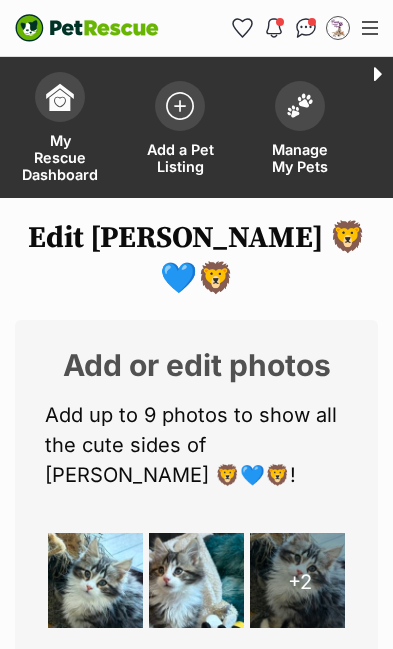 scroll, scrollTop: 115, scrollLeft: 0, axis: vertical 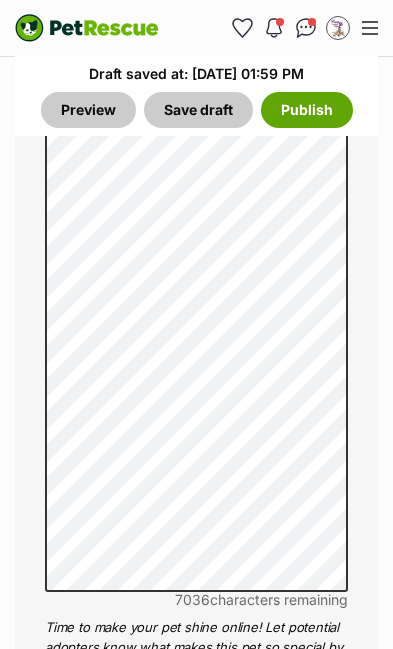 click on "Publish" at bounding box center [307, 110] 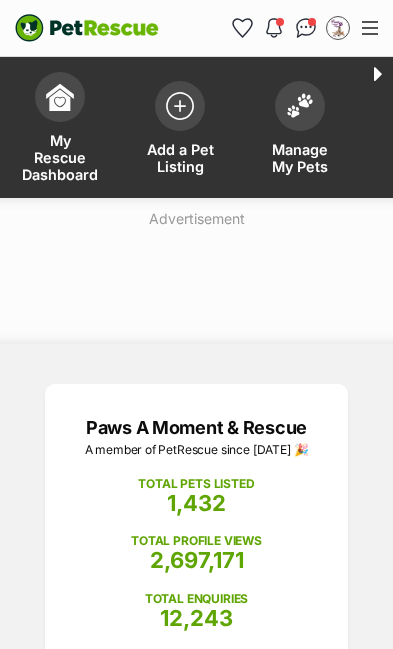 scroll, scrollTop: 0, scrollLeft: 0, axis: both 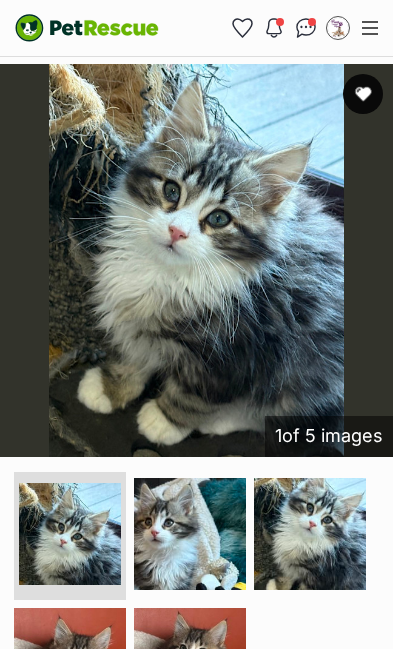 click at bounding box center (190, 534) 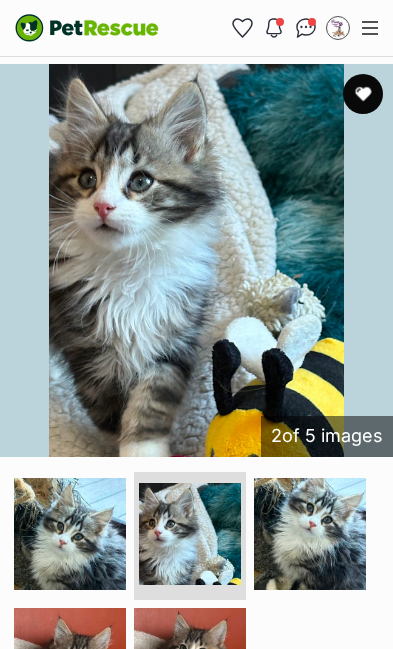 click at bounding box center (310, 534) 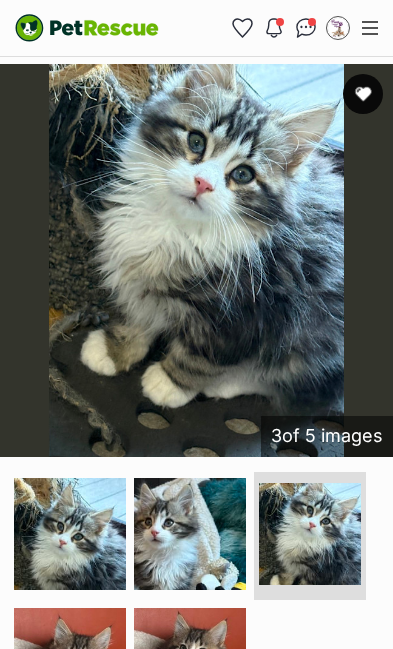 click at bounding box center (70, 664) 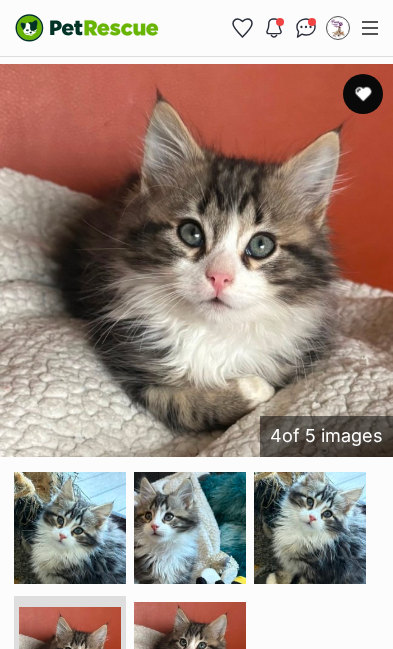 click at bounding box center (190, 658) 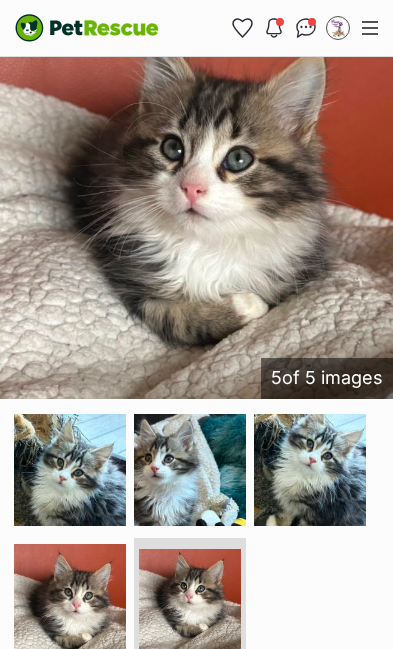 scroll, scrollTop: 0, scrollLeft: 0, axis: both 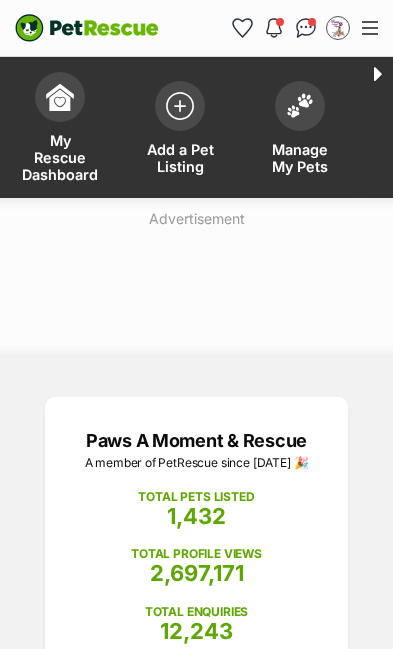 click at bounding box center [300, 106] 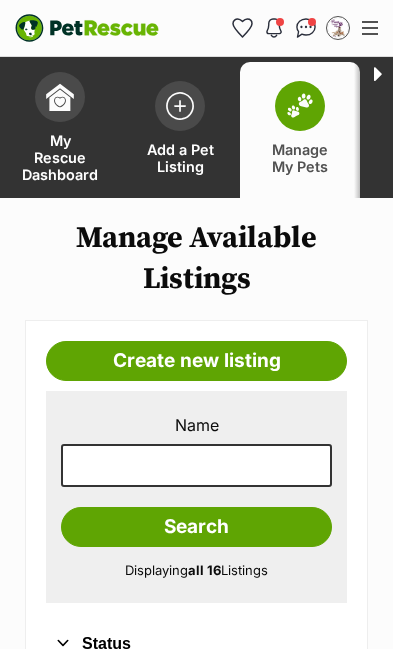 scroll, scrollTop: 0, scrollLeft: 0, axis: both 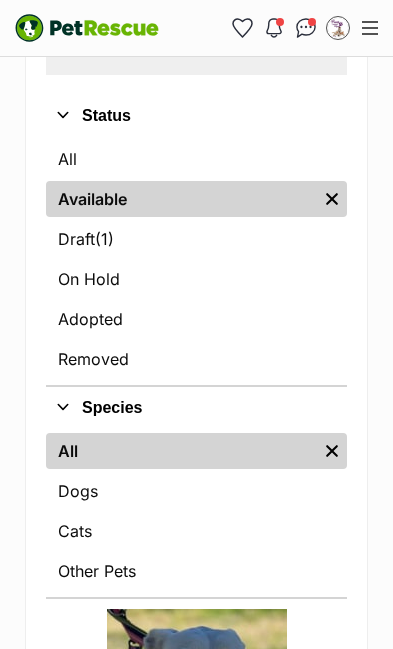 click on "Draft
(1)
Items" at bounding box center (196, 239) 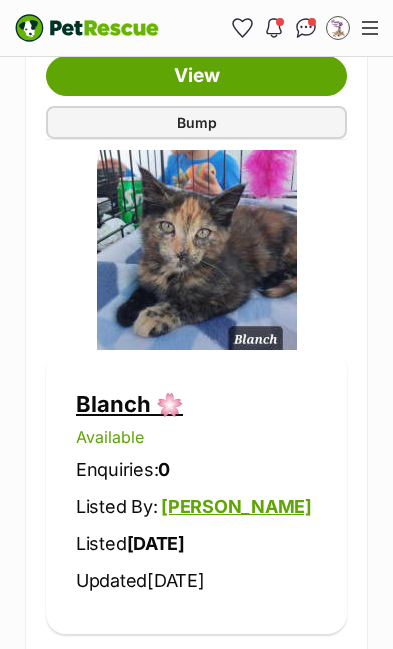 scroll, scrollTop: 2820, scrollLeft: 0, axis: vertical 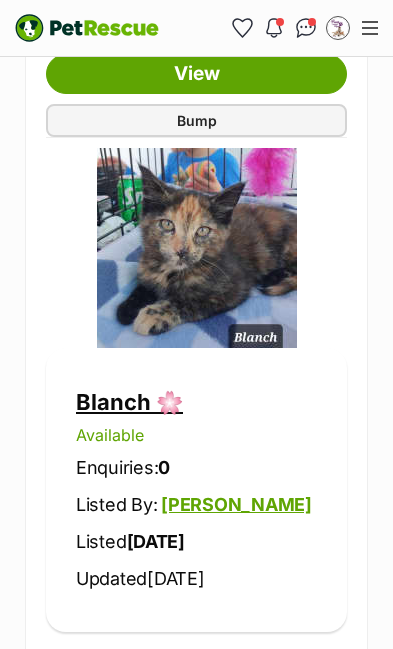 click at bounding box center [197, 248] 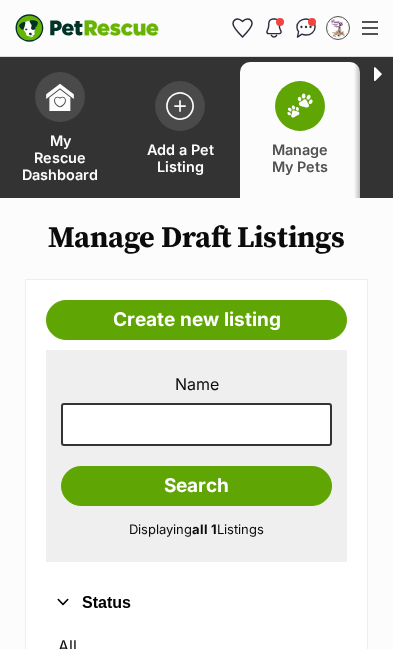 scroll, scrollTop: 532, scrollLeft: 0, axis: vertical 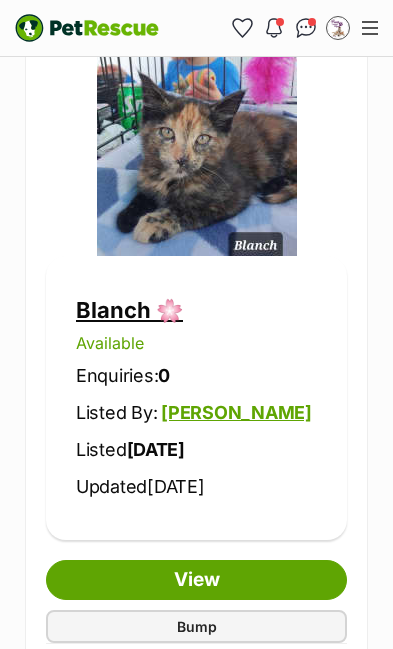 click on "View" at bounding box center (196, 580) 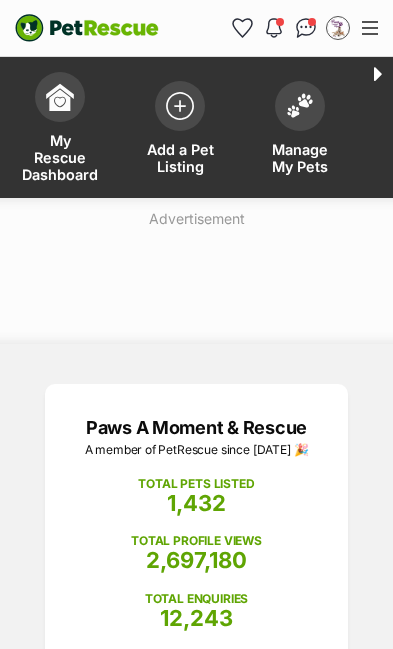 scroll, scrollTop: 0, scrollLeft: 0, axis: both 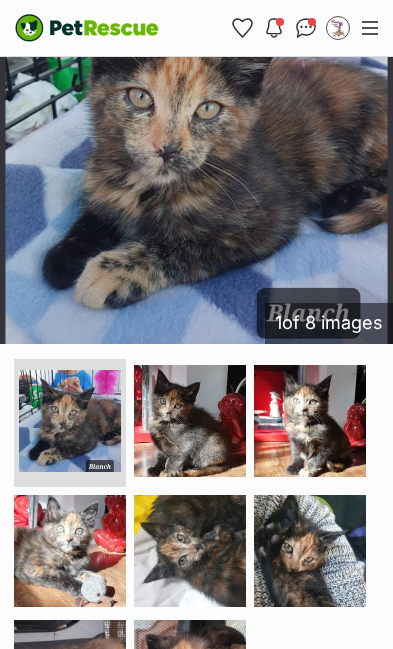click at bounding box center (190, 421) 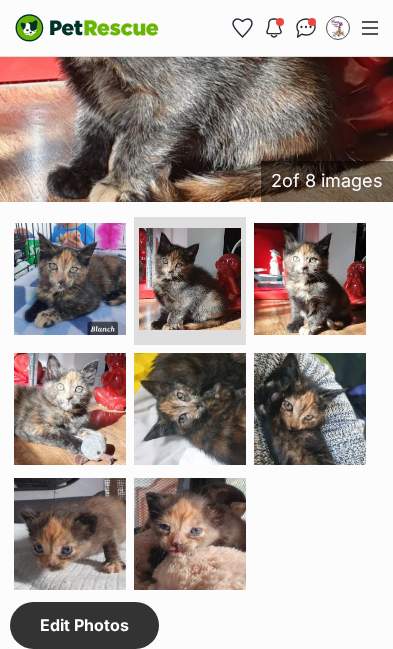 scroll, scrollTop: 2123, scrollLeft: 0, axis: vertical 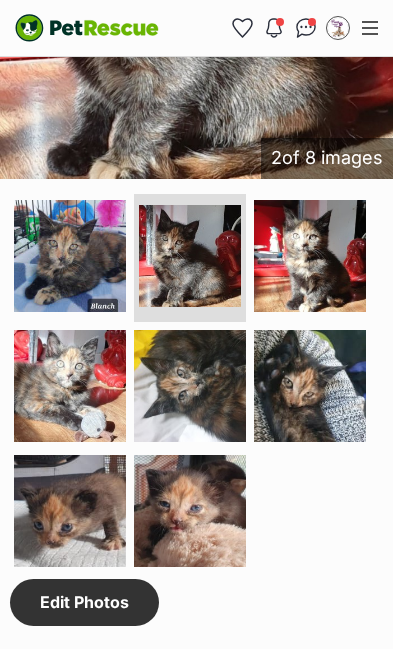 click on "Edit Photos" at bounding box center [84, 602] 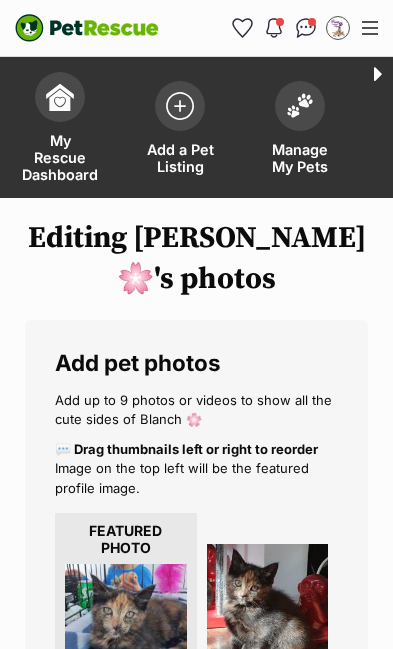 scroll, scrollTop: 0, scrollLeft: 0, axis: both 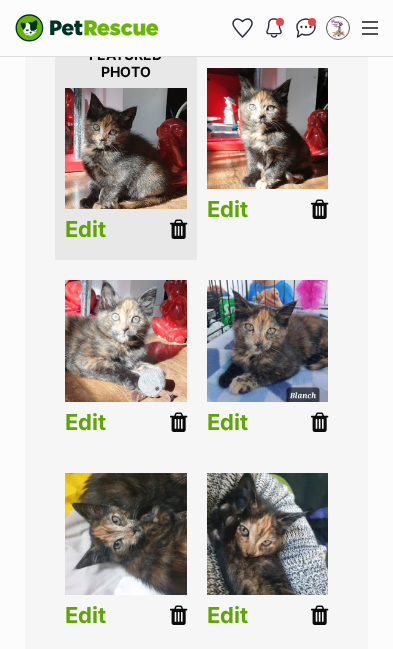 click at bounding box center [319, 422] 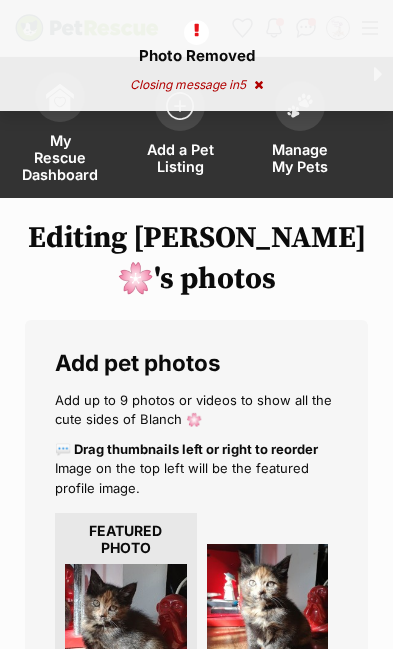 scroll, scrollTop: 0, scrollLeft: 0, axis: both 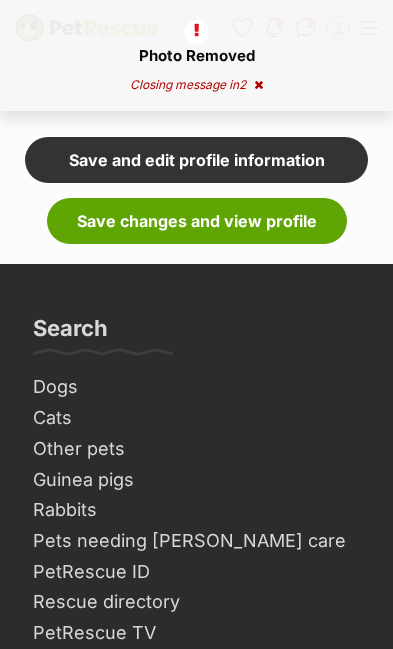 click on "Save changes and view profile" at bounding box center [197, 221] 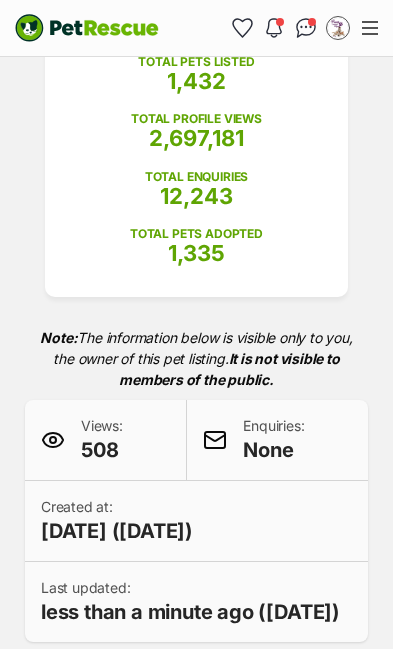 scroll, scrollTop: 652, scrollLeft: 0, axis: vertical 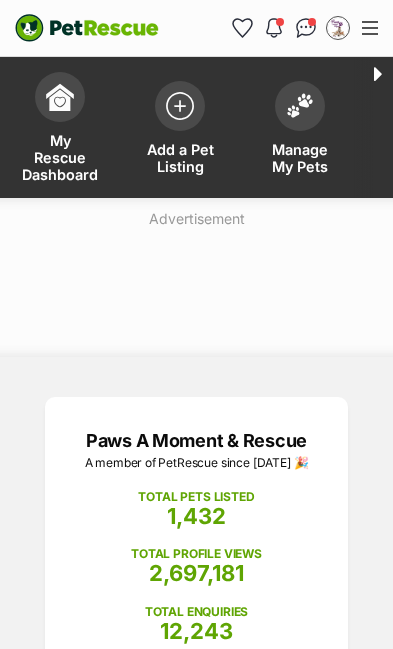 click at bounding box center (300, 106) 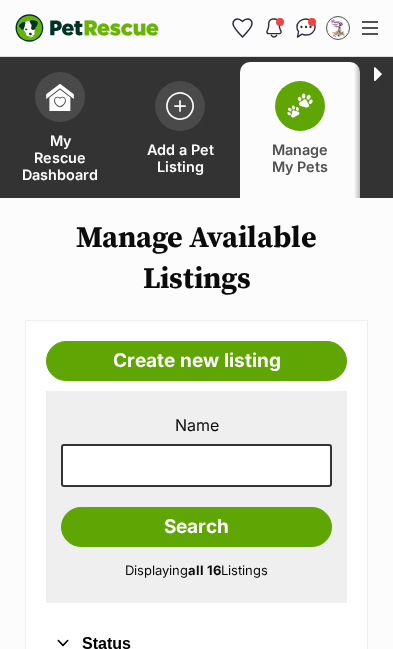 scroll, scrollTop: 0, scrollLeft: 0, axis: both 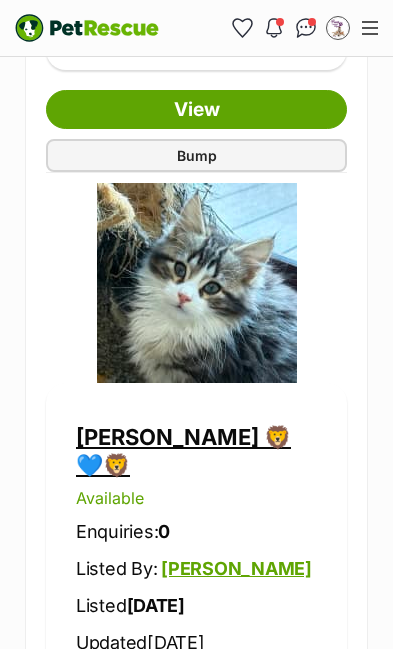 click on "View" at bounding box center [196, 736] 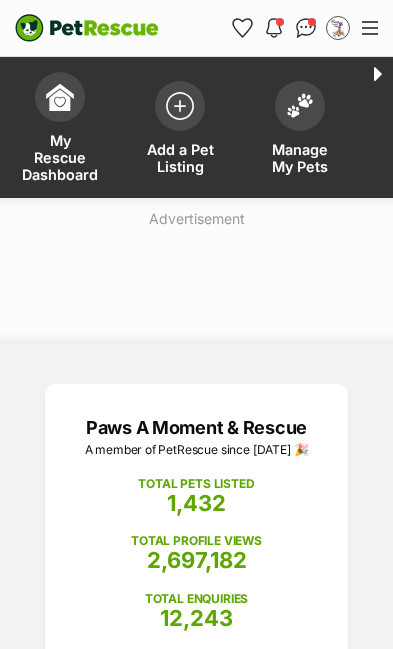 scroll, scrollTop: 0, scrollLeft: 0, axis: both 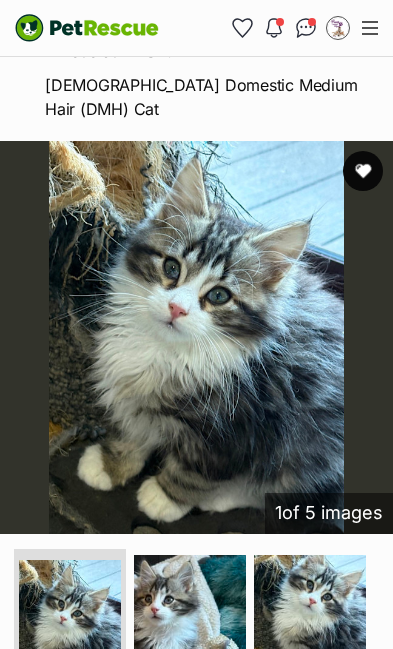 click at bounding box center (190, 611) 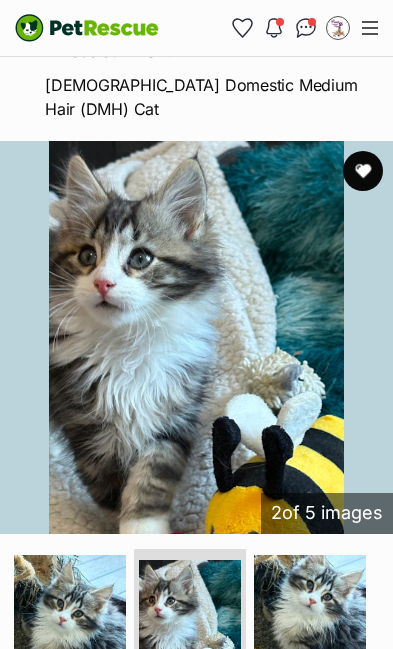 click at bounding box center [310, 611] 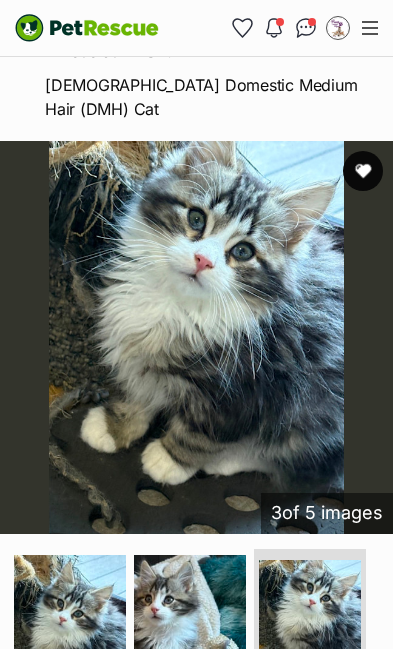 click at bounding box center [70, 741] 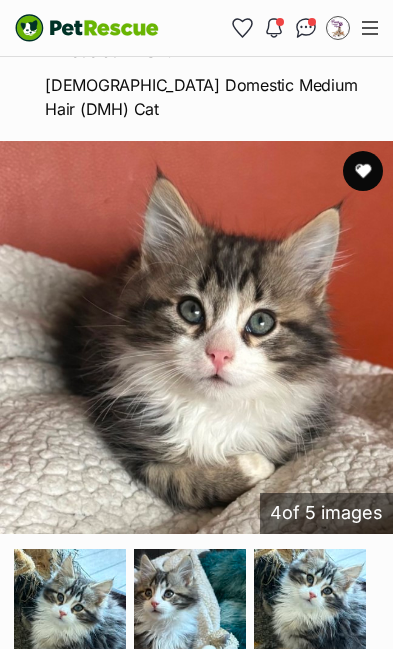 click at bounding box center [190, 735] 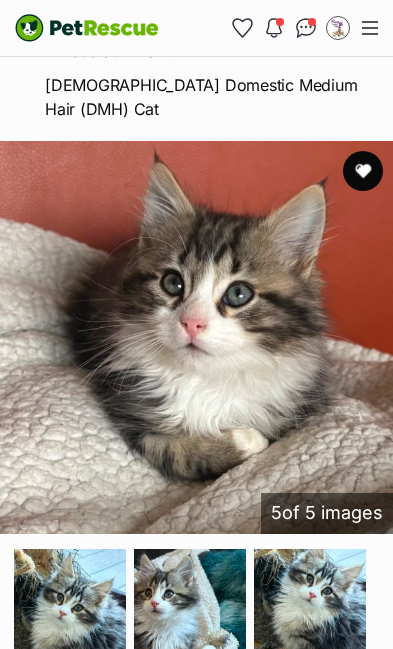 scroll, scrollTop: 0, scrollLeft: 0, axis: both 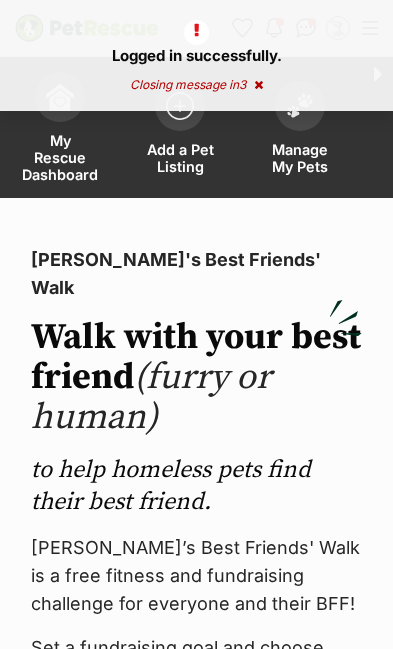 click on "Manage My Pets" at bounding box center [300, 158] 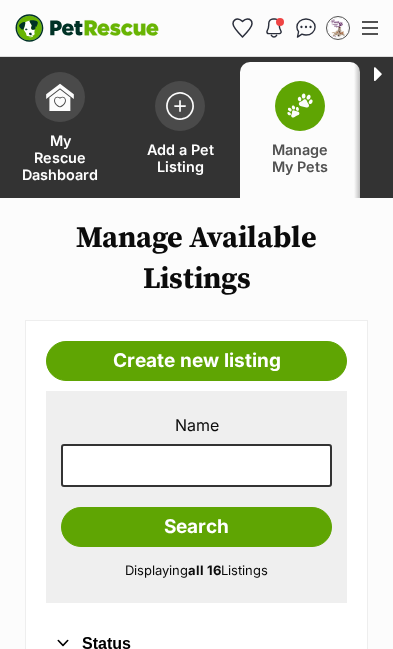 scroll, scrollTop: 0, scrollLeft: 0, axis: both 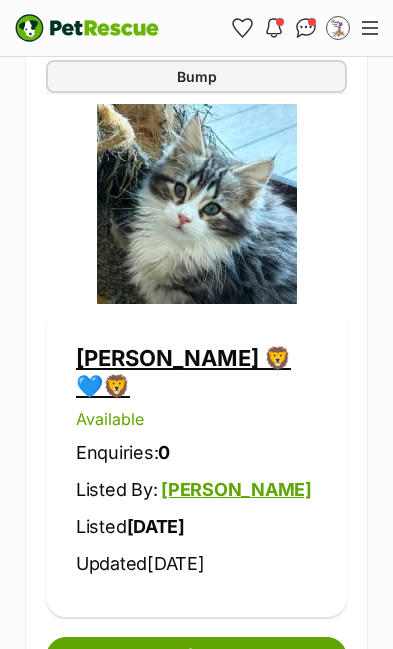 click on "View" at bounding box center (196, 657) 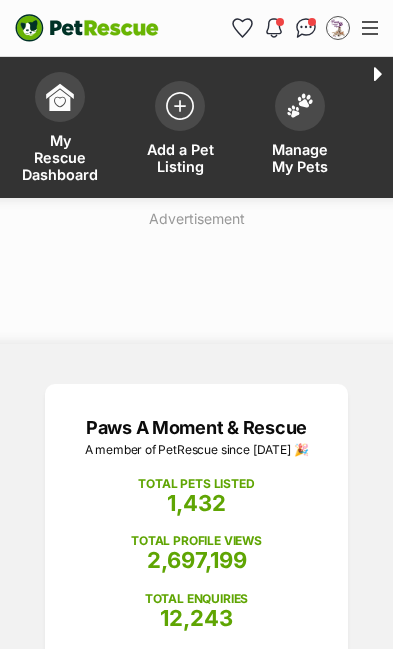scroll, scrollTop: 190, scrollLeft: 0, axis: vertical 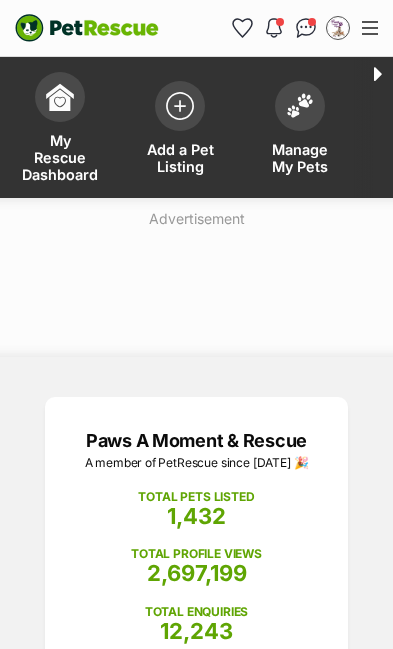 click at bounding box center (180, 106) 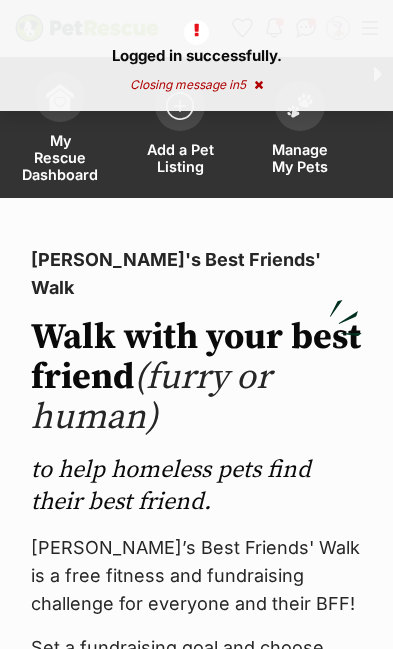scroll, scrollTop: 0, scrollLeft: 0, axis: both 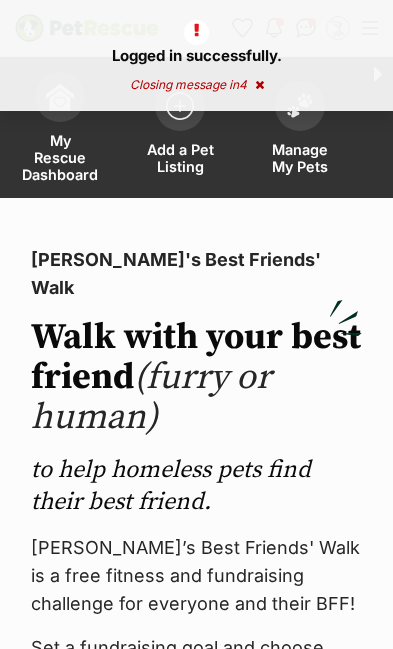click on "Add a Pet Listing" at bounding box center (180, 158) 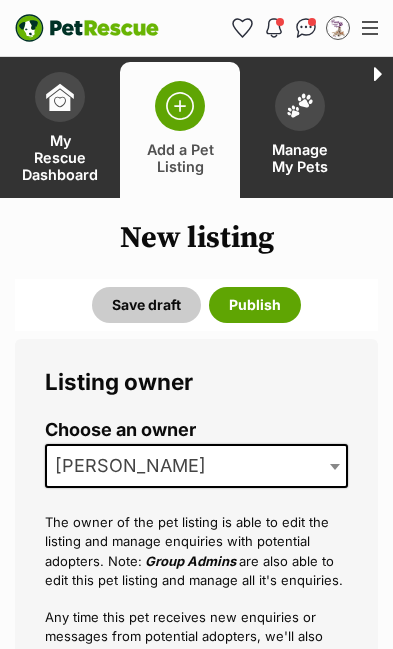 scroll, scrollTop: 0, scrollLeft: 0, axis: both 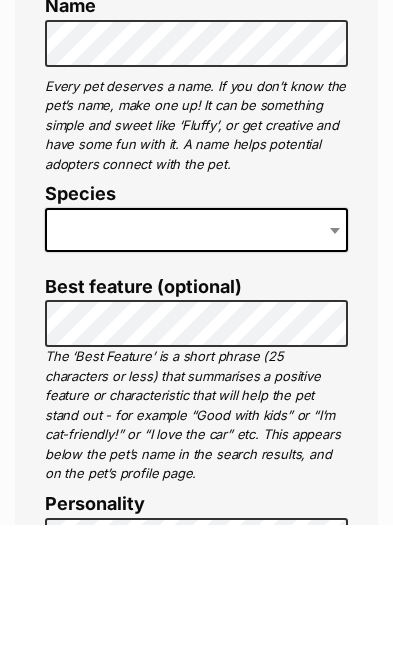 click at bounding box center (335, 355) 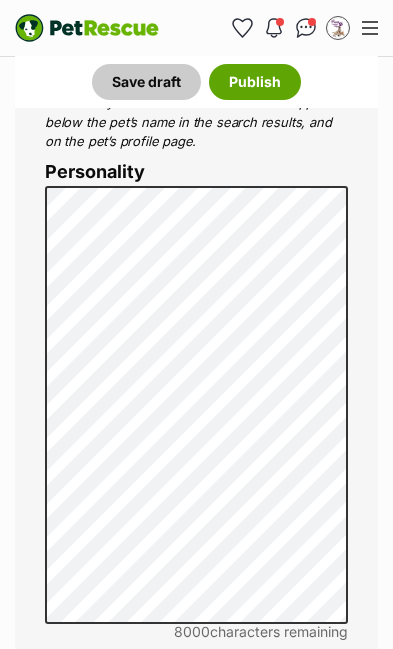 scroll, scrollTop: 1196, scrollLeft: 0, axis: vertical 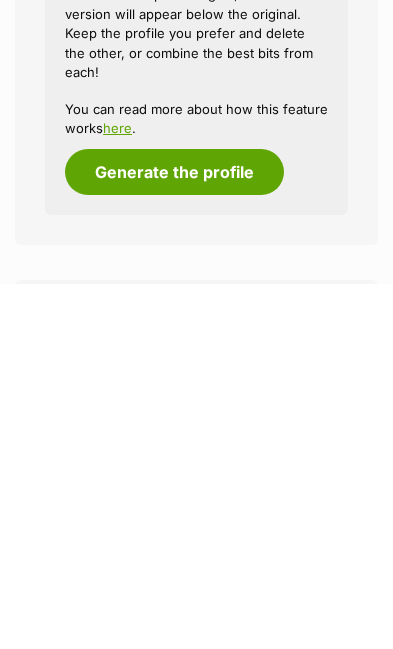 click on "Generate the profile" at bounding box center [174, 538] 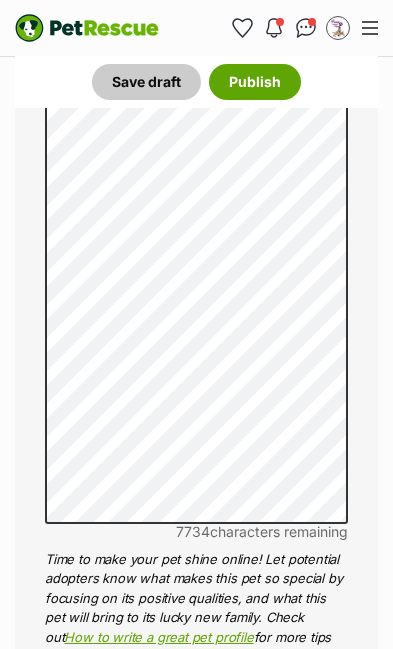 scroll, scrollTop: 1218, scrollLeft: 0, axis: vertical 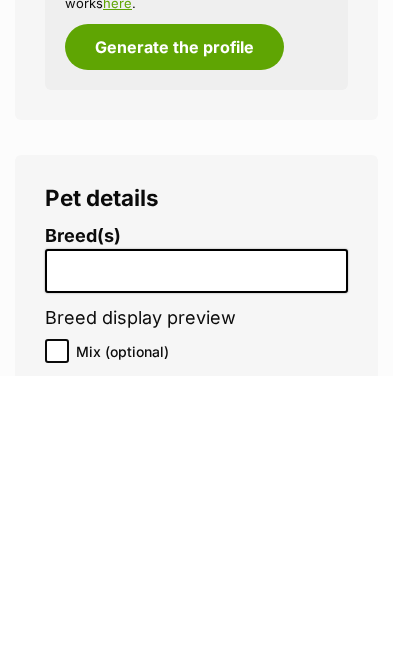 click at bounding box center (196, 545) 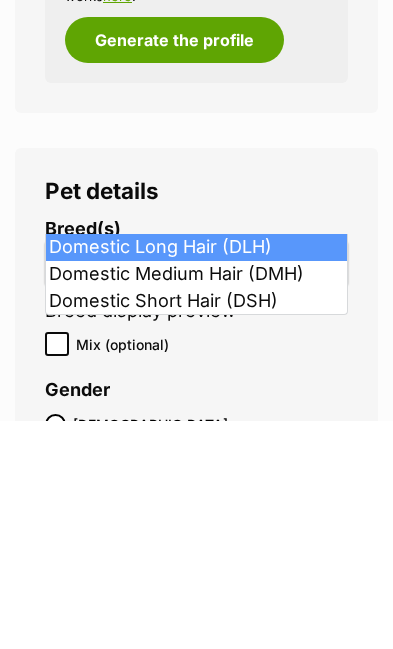 type on "dom" 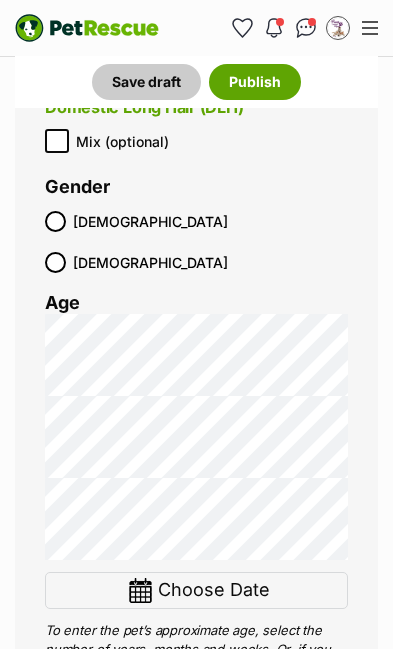 scroll, scrollTop: 3350, scrollLeft: 0, axis: vertical 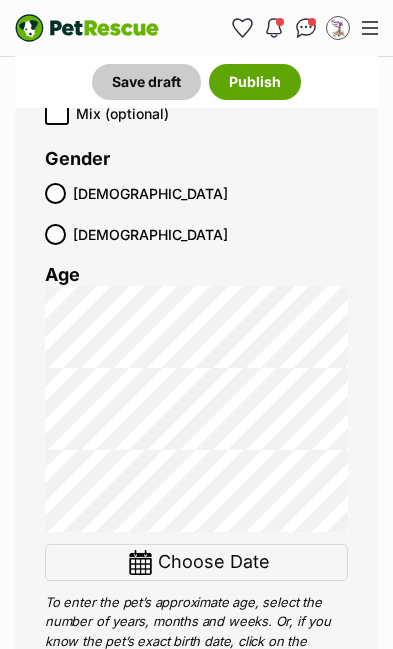 click at bounding box center (140, 562) 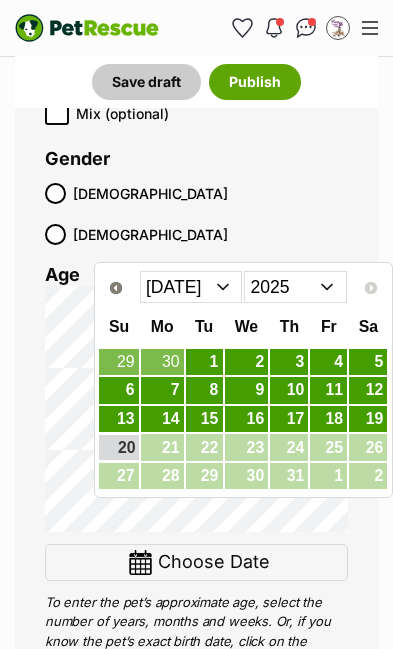 click on "Jan Feb Mar Apr May Jun Jul" at bounding box center (191, 287) 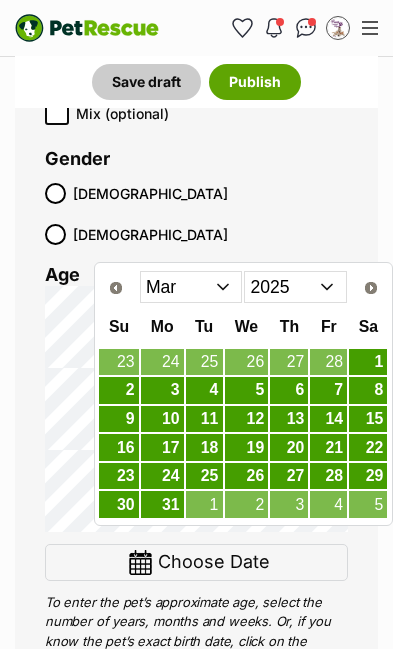 click on "Jan Feb Mar Apr May Jun Jul" at bounding box center [191, 287] 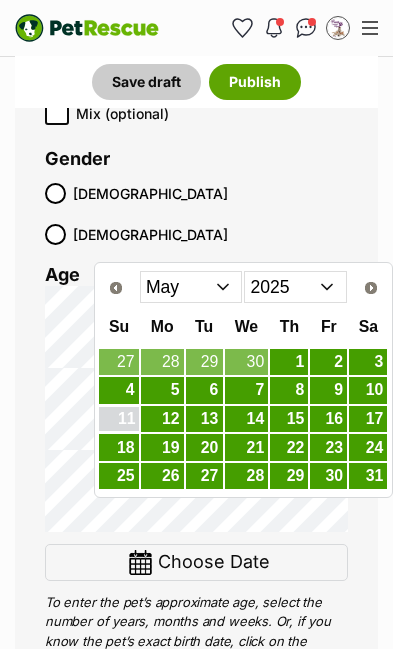 click on "11" at bounding box center [118, 419] 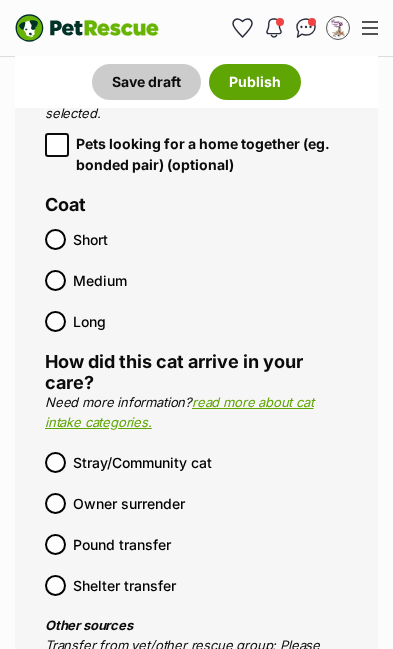 scroll, scrollTop: 4106, scrollLeft: 0, axis: vertical 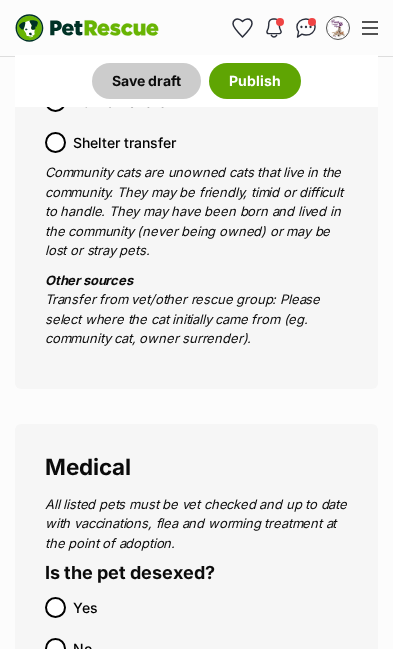 click on "Yes
No" at bounding box center (196, 628) 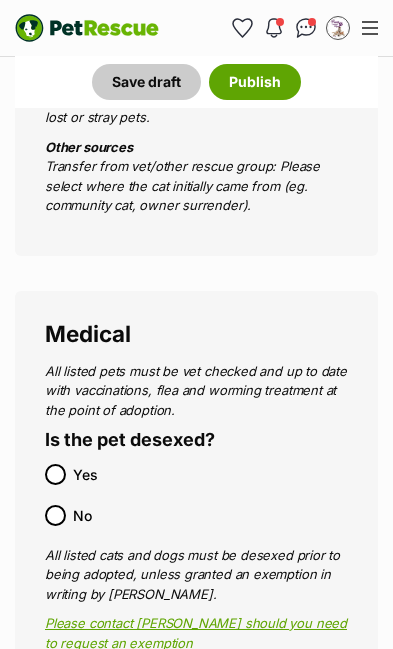 scroll, scrollTop: 4672, scrollLeft: 0, axis: vertical 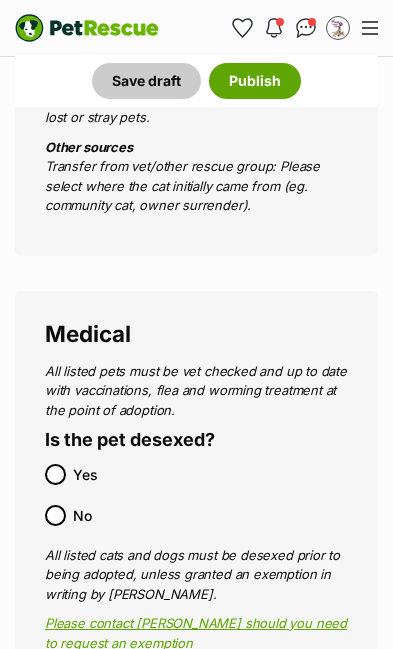 click on "Yes
No" at bounding box center (196, 495) 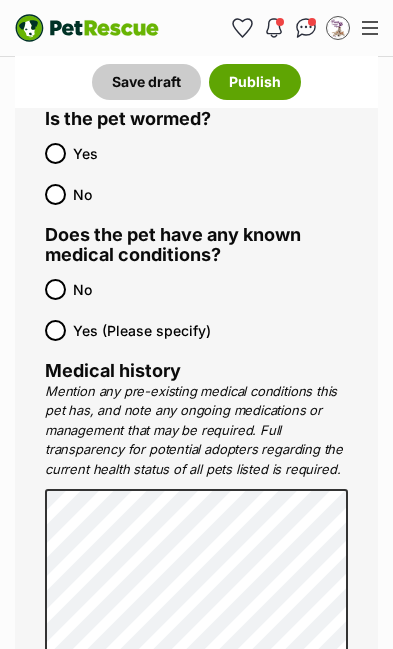 scroll, scrollTop: 5390, scrollLeft: 0, axis: vertical 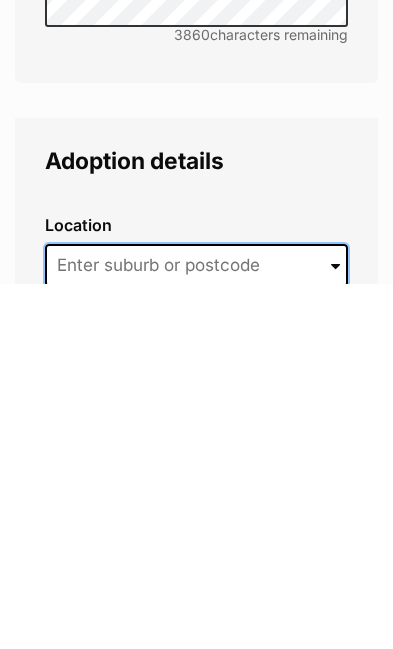 click at bounding box center (196, 632) 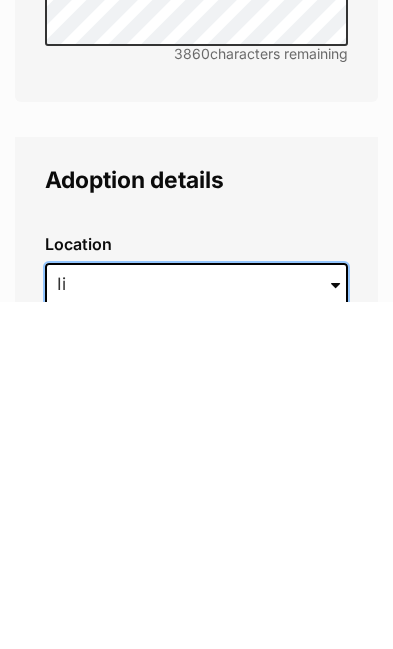 type on "I" 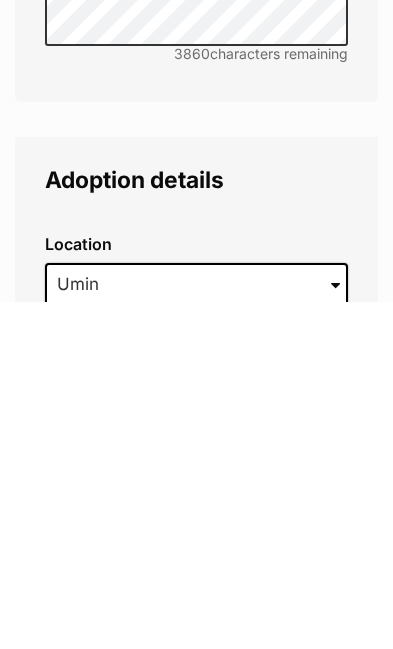 click on "Umina Beach, New South Wales, 2257" at bounding box center [196, 683] 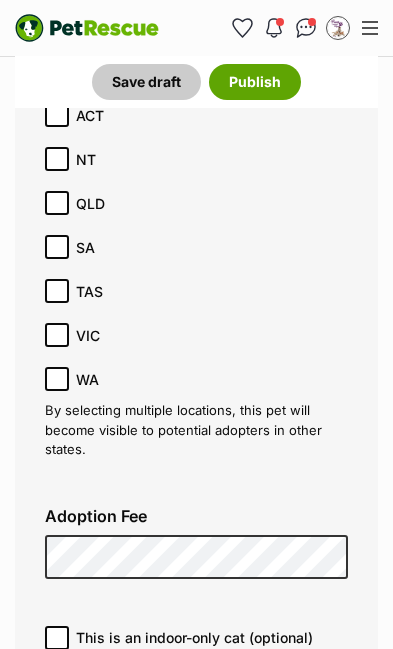 scroll, scrollTop: 6824, scrollLeft: 0, axis: vertical 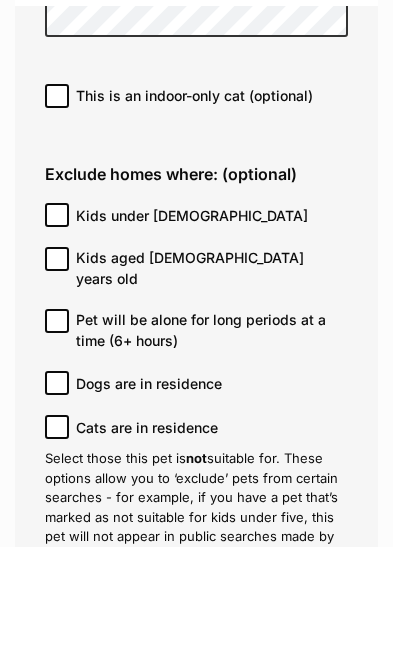 click on "Kids aged [DEMOGRAPHIC_DATA] years old" at bounding box center [57, 361] 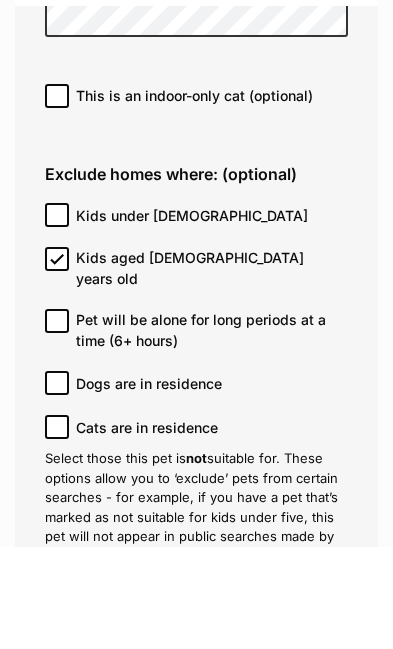 scroll, scrollTop: 7370, scrollLeft: 0, axis: vertical 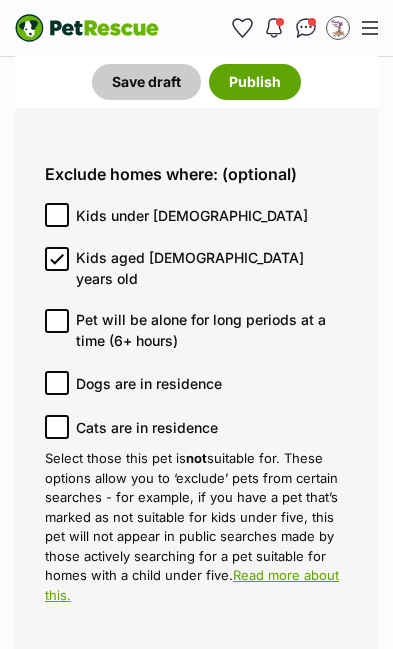 click on "Save draft
Publish" at bounding box center [196, 82] 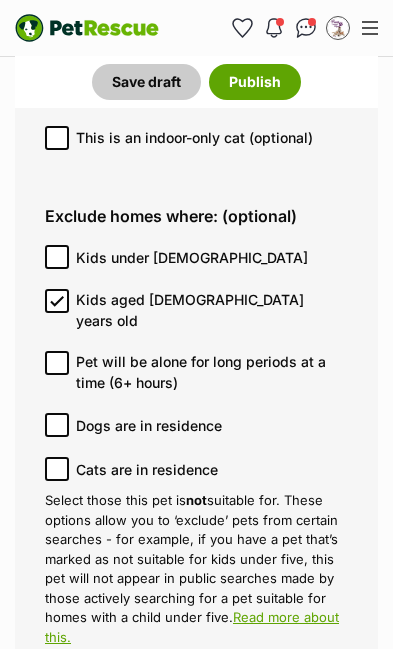 scroll, scrollTop: 7321, scrollLeft: 0, axis: vertical 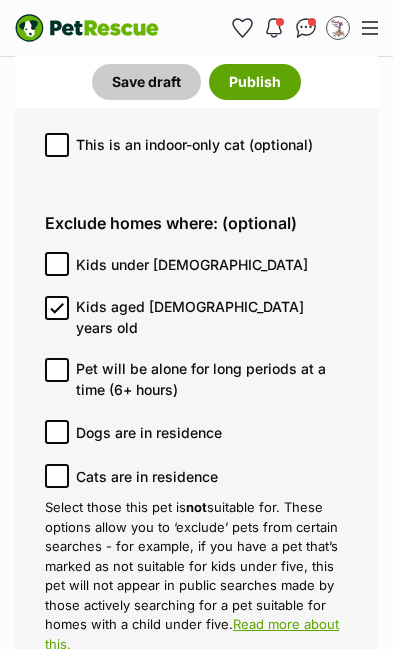 click on "Kids under [DEMOGRAPHIC_DATA]" at bounding box center [57, 264] 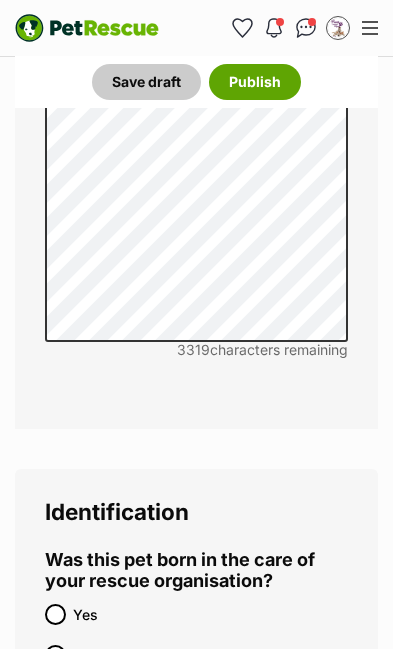 scroll, scrollTop: 8302, scrollLeft: 0, axis: vertical 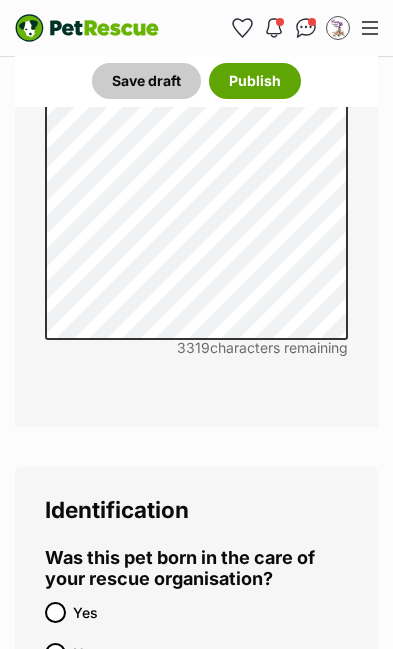 click on "No" at bounding box center (55, 653) 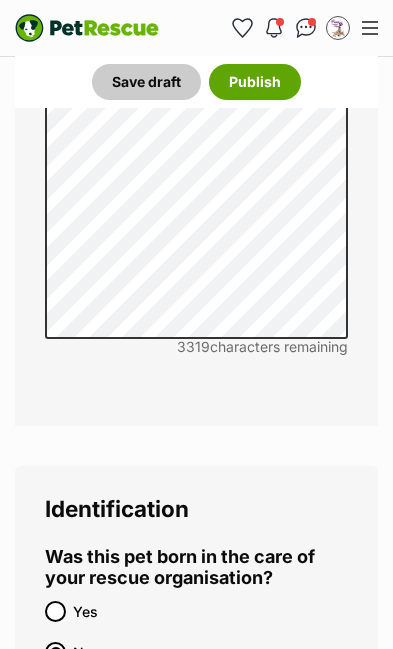 click on "Microchip number" at bounding box center (196, 729) 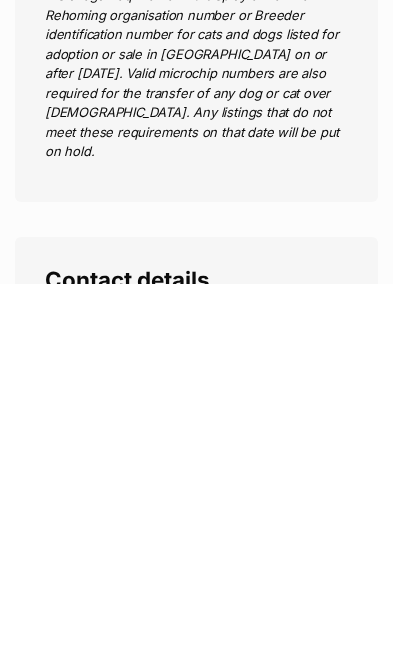 type on "991003002194175" 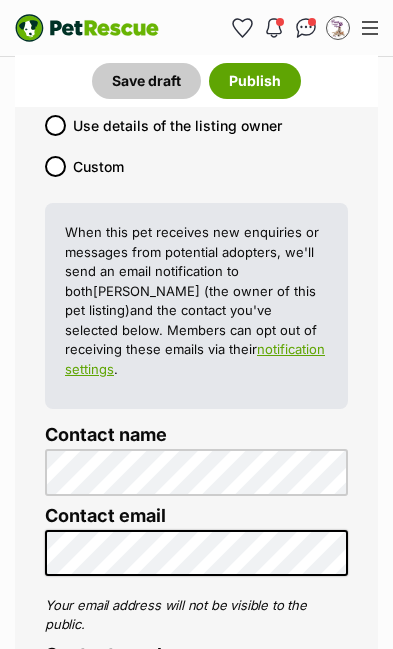 click on "Email" at bounding box center (55, 769) 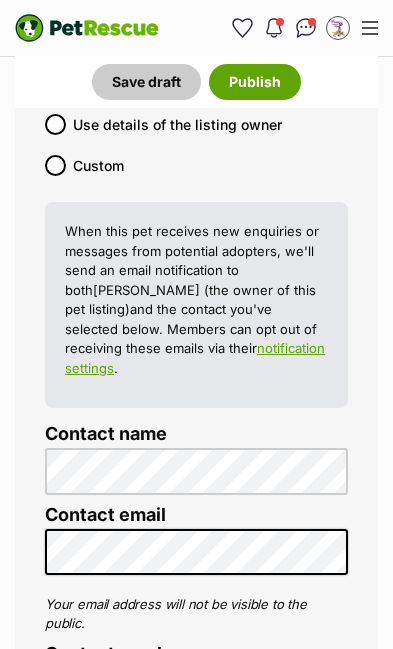 click on "Show preferred contact method only (optional)" at bounding box center (57, 863) 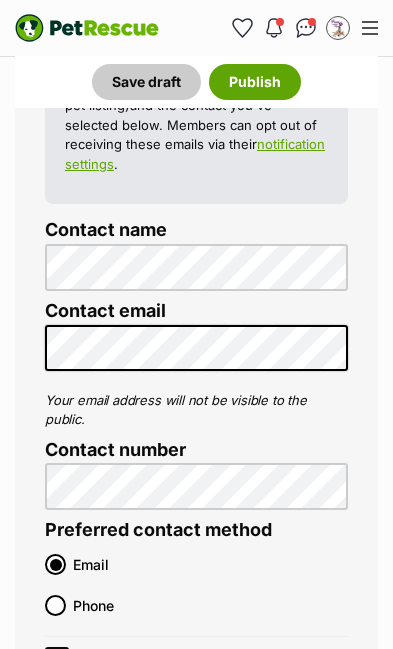 scroll, scrollTop: 10091, scrollLeft: 0, axis: vertical 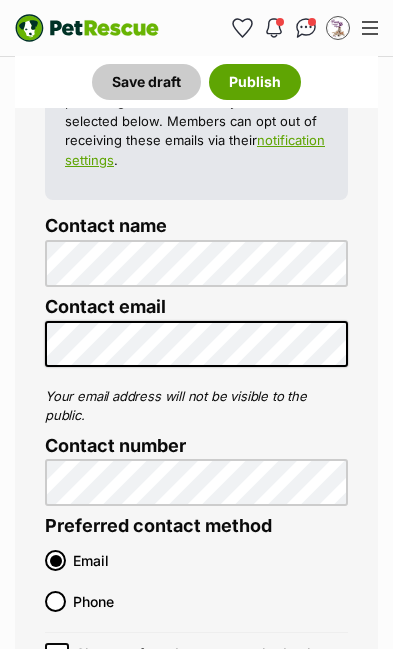 click on "Save draft" at bounding box center (146, 874) 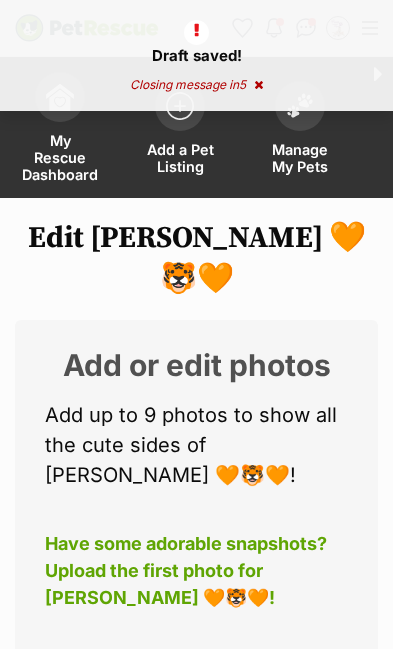 scroll, scrollTop: 0, scrollLeft: 0, axis: both 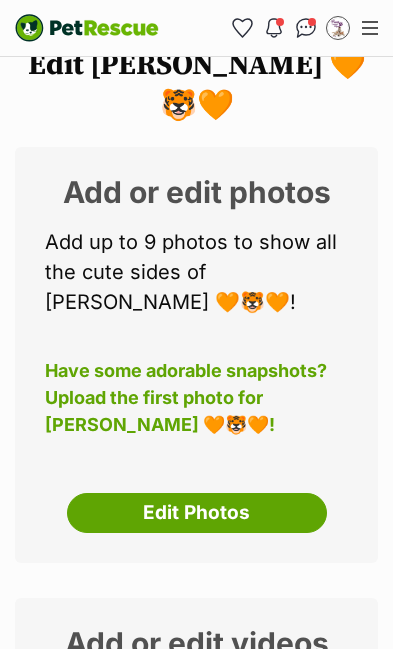 click on "Edit Photos" at bounding box center (197, 513) 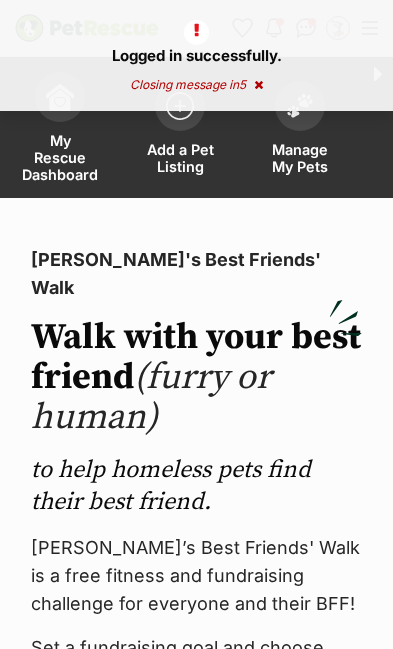 scroll, scrollTop: 0, scrollLeft: 0, axis: both 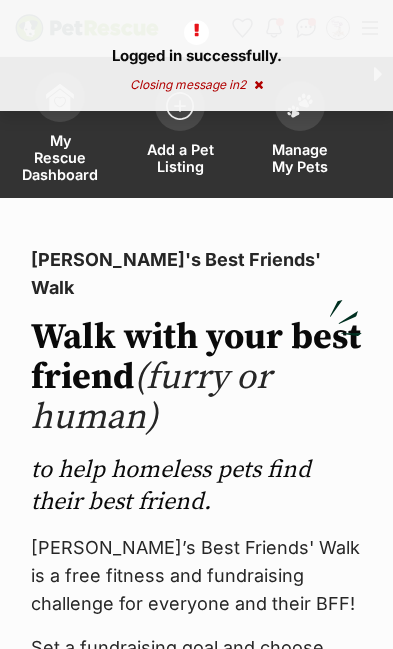 click on "Add a Pet Listing" at bounding box center [180, 158] 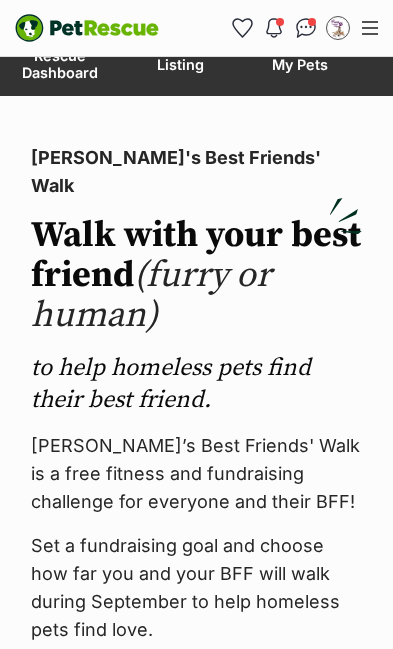 scroll, scrollTop: 0, scrollLeft: 0, axis: both 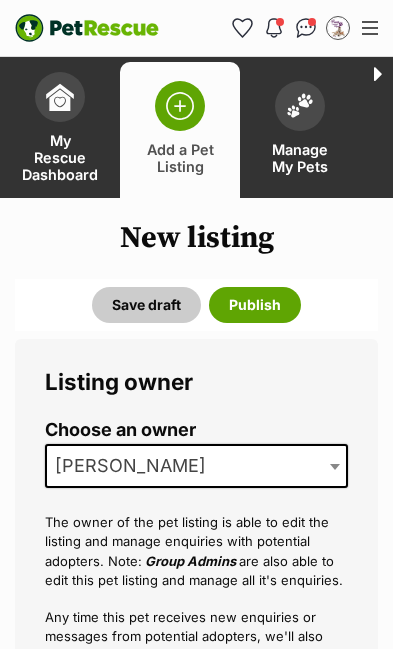 click on "Save draft
Publish" at bounding box center (196, 305) 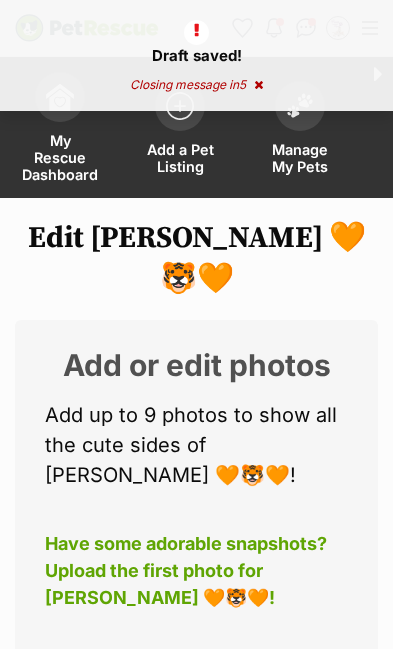 scroll, scrollTop: 173, scrollLeft: 0, axis: vertical 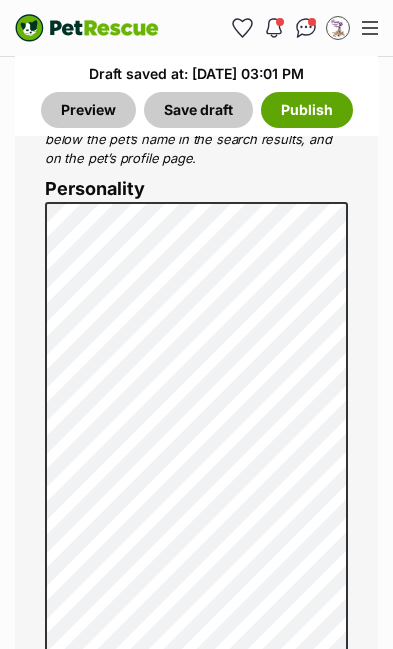 click on "Save draft" at bounding box center [198, 110] 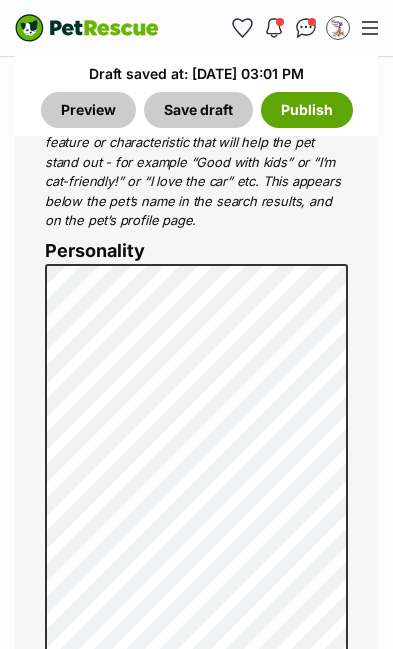 scroll, scrollTop: 2088, scrollLeft: 0, axis: vertical 